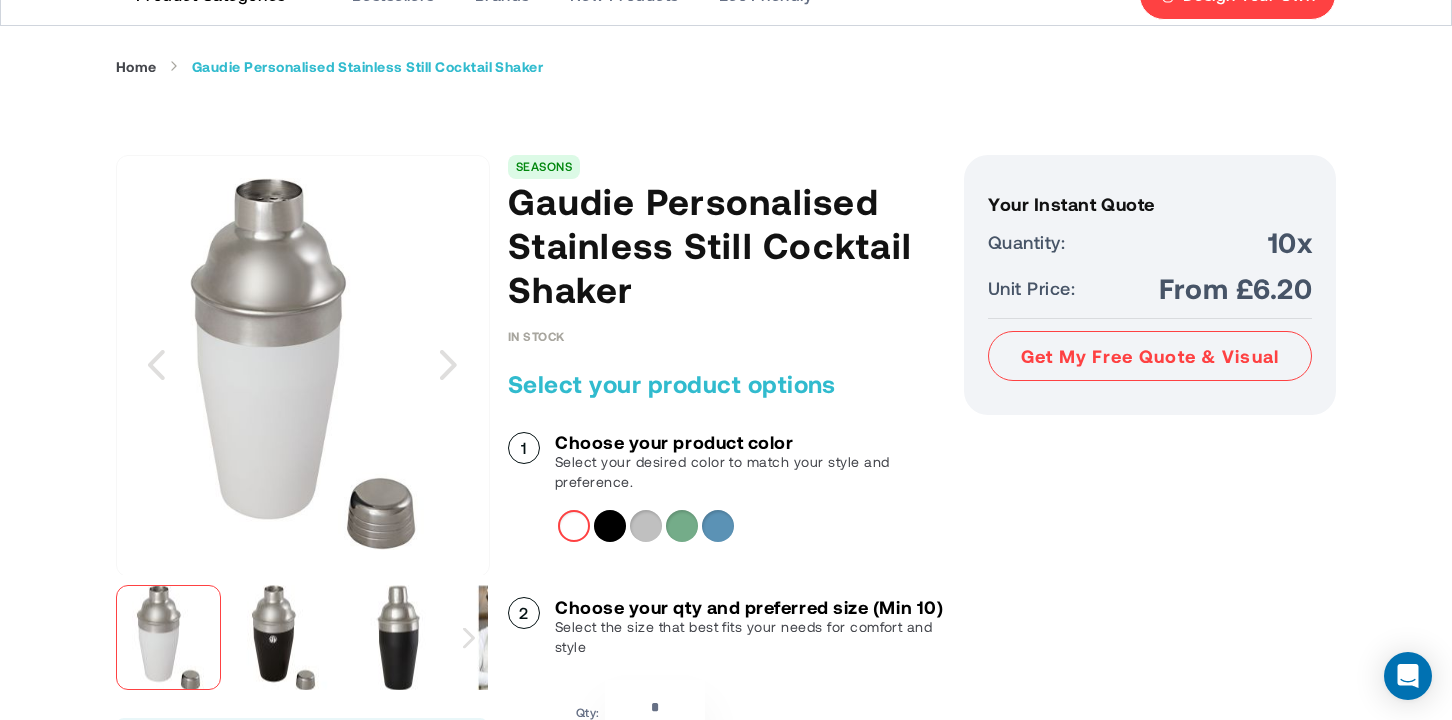 scroll, scrollTop: 511, scrollLeft: 0, axis: vertical 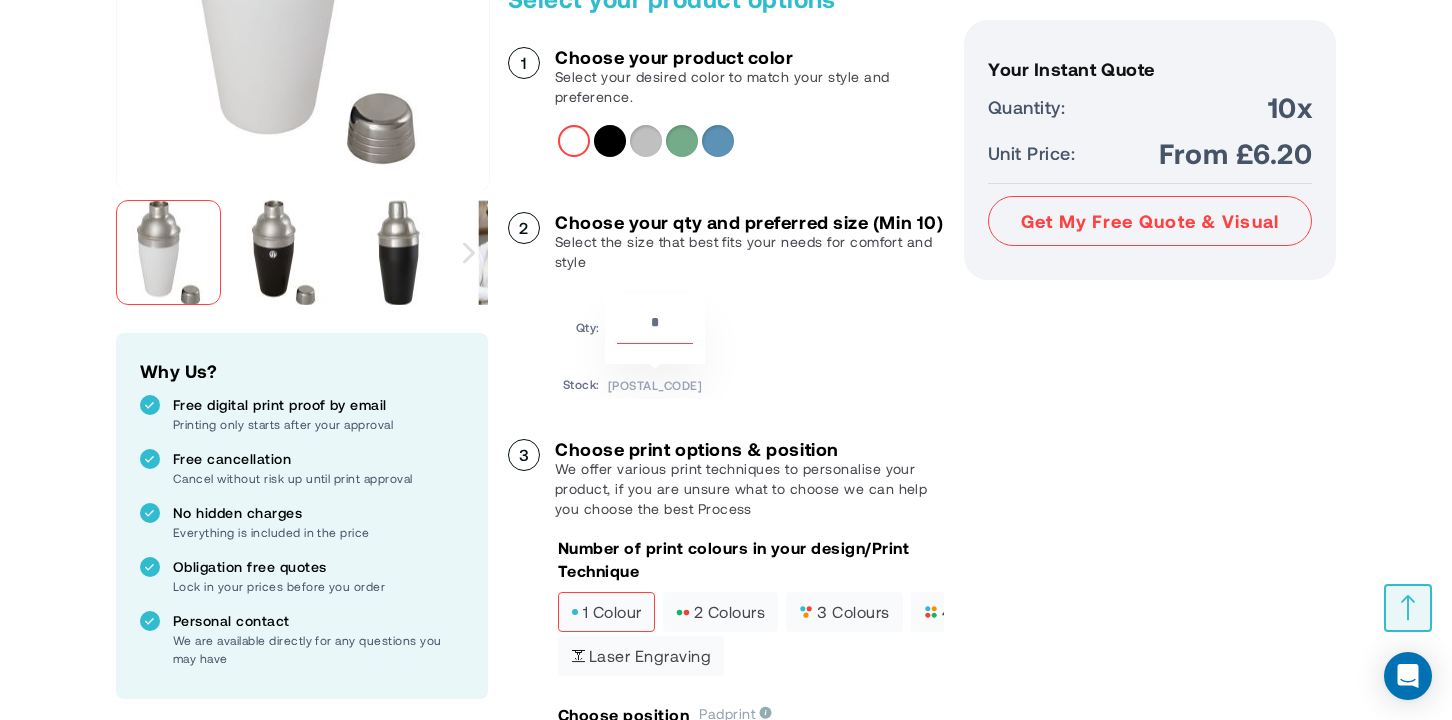 click at bounding box center (283, 252) 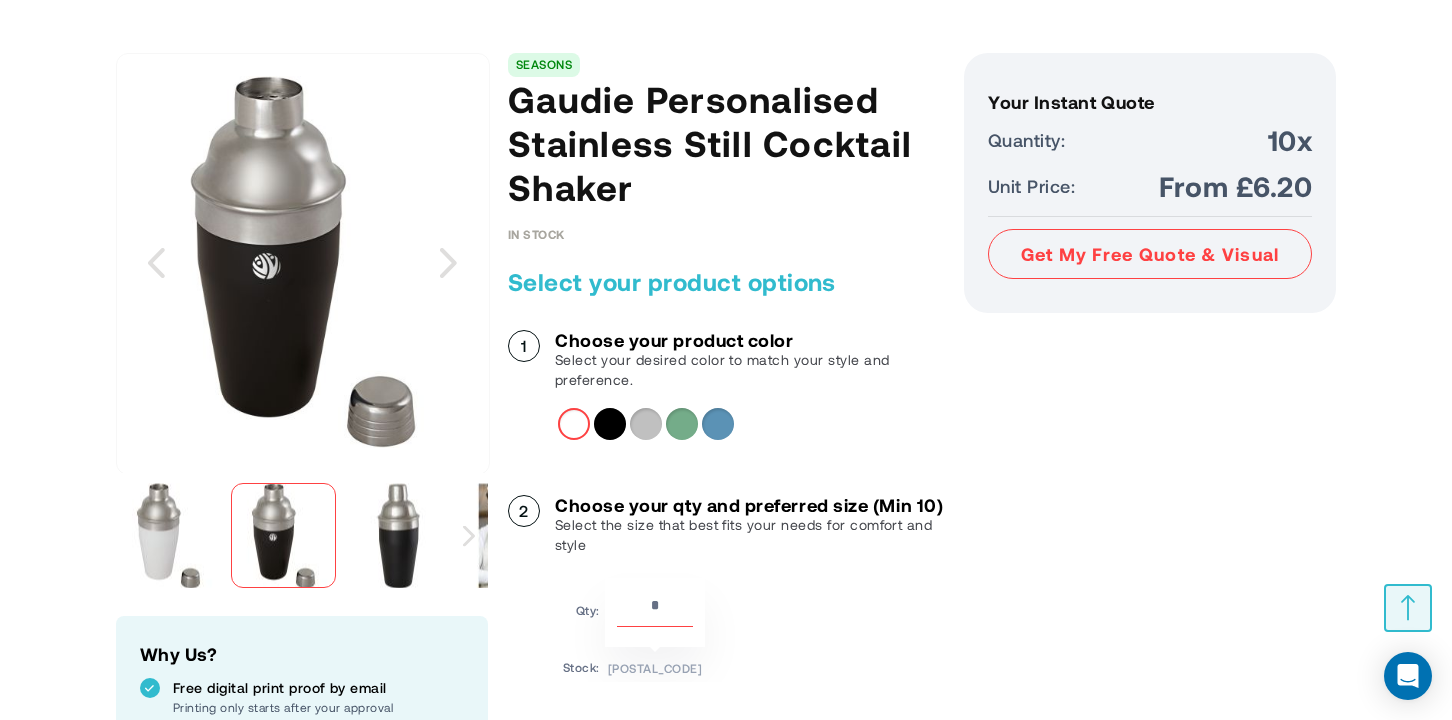 scroll, scrollTop: 240, scrollLeft: 0, axis: vertical 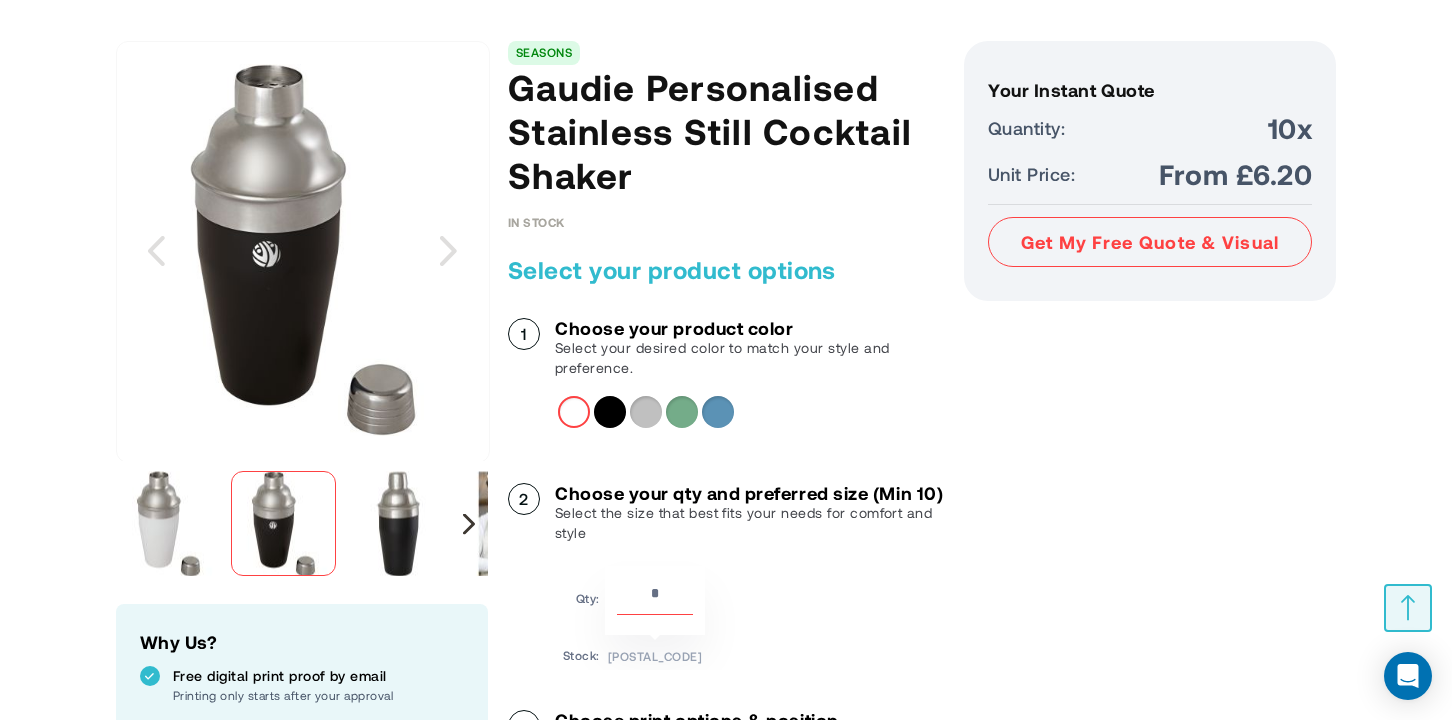 click at bounding box center [469, 523] 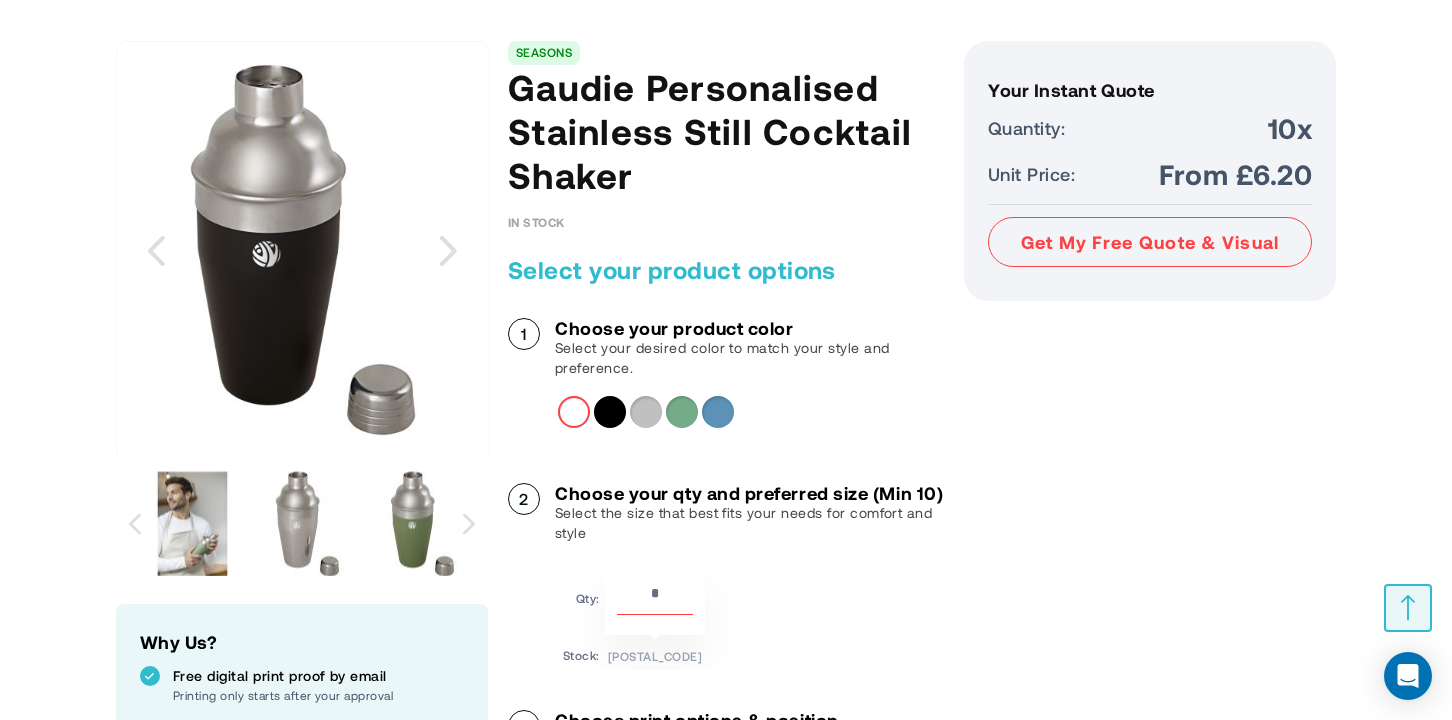 click at bounding box center [422, 523] 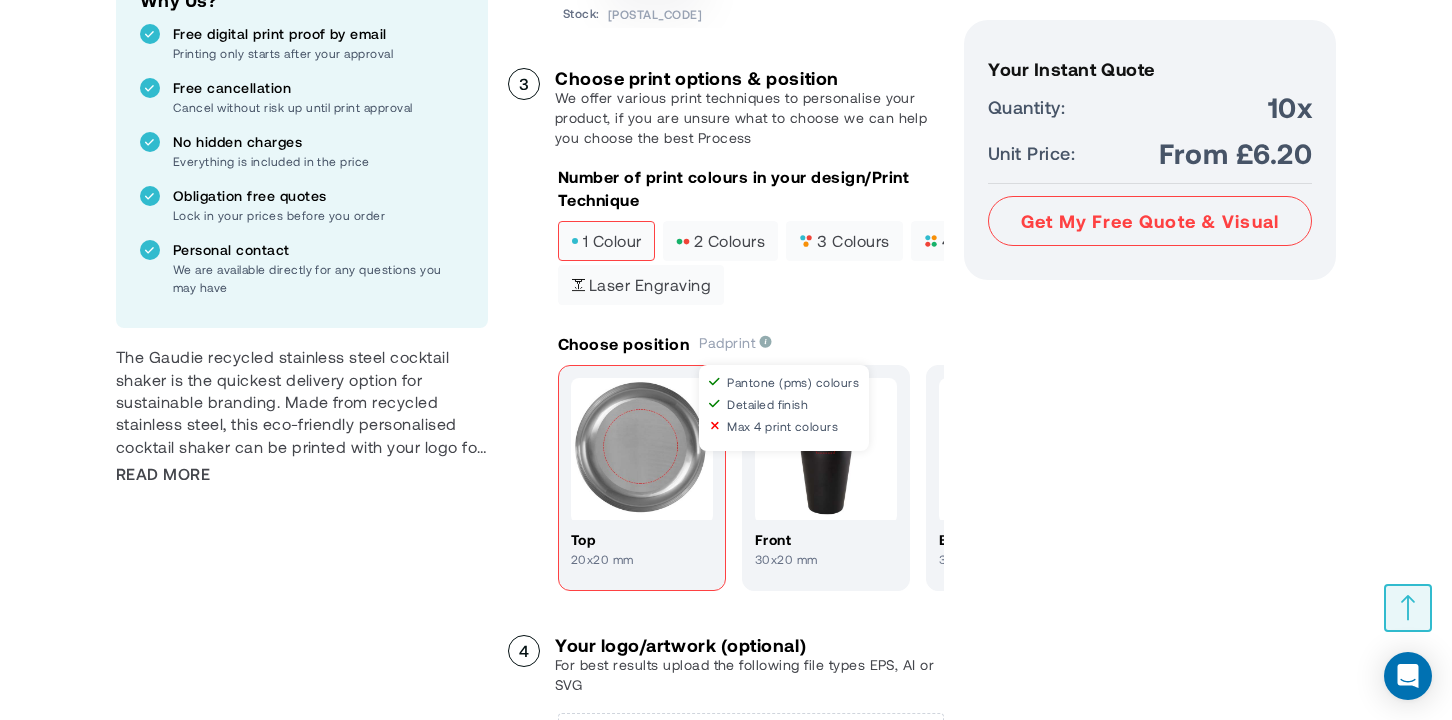scroll, scrollTop: 985, scrollLeft: 0, axis: vertical 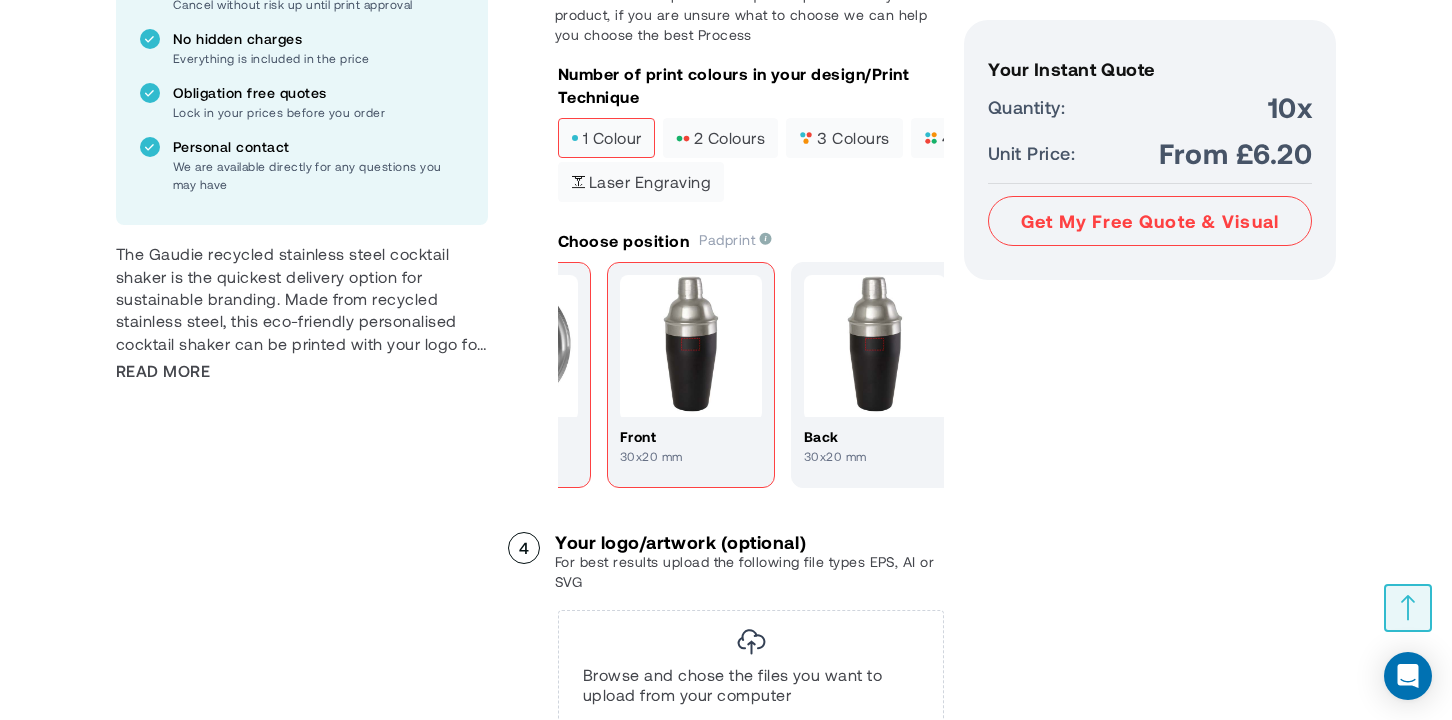 click at bounding box center [691, 346] 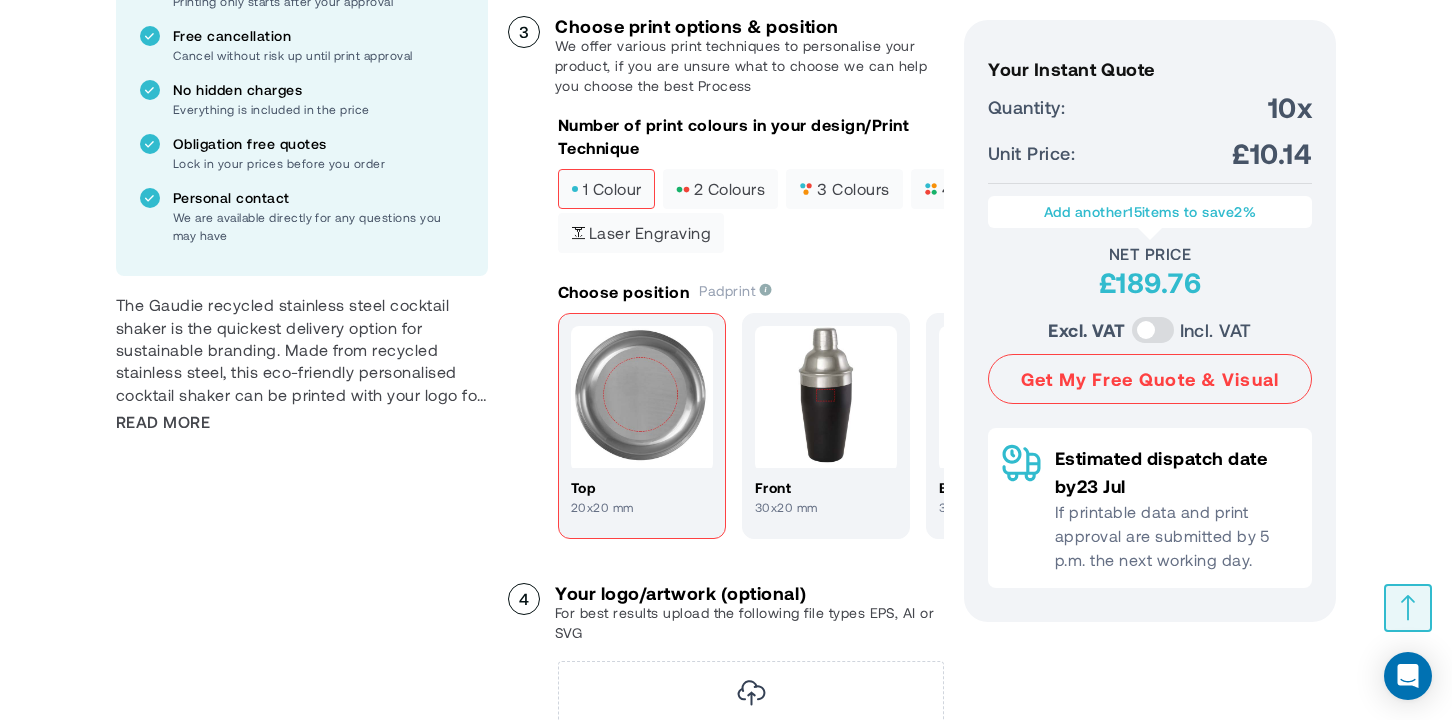 scroll, scrollTop: 921, scrollLeft: 0, axis: vertical 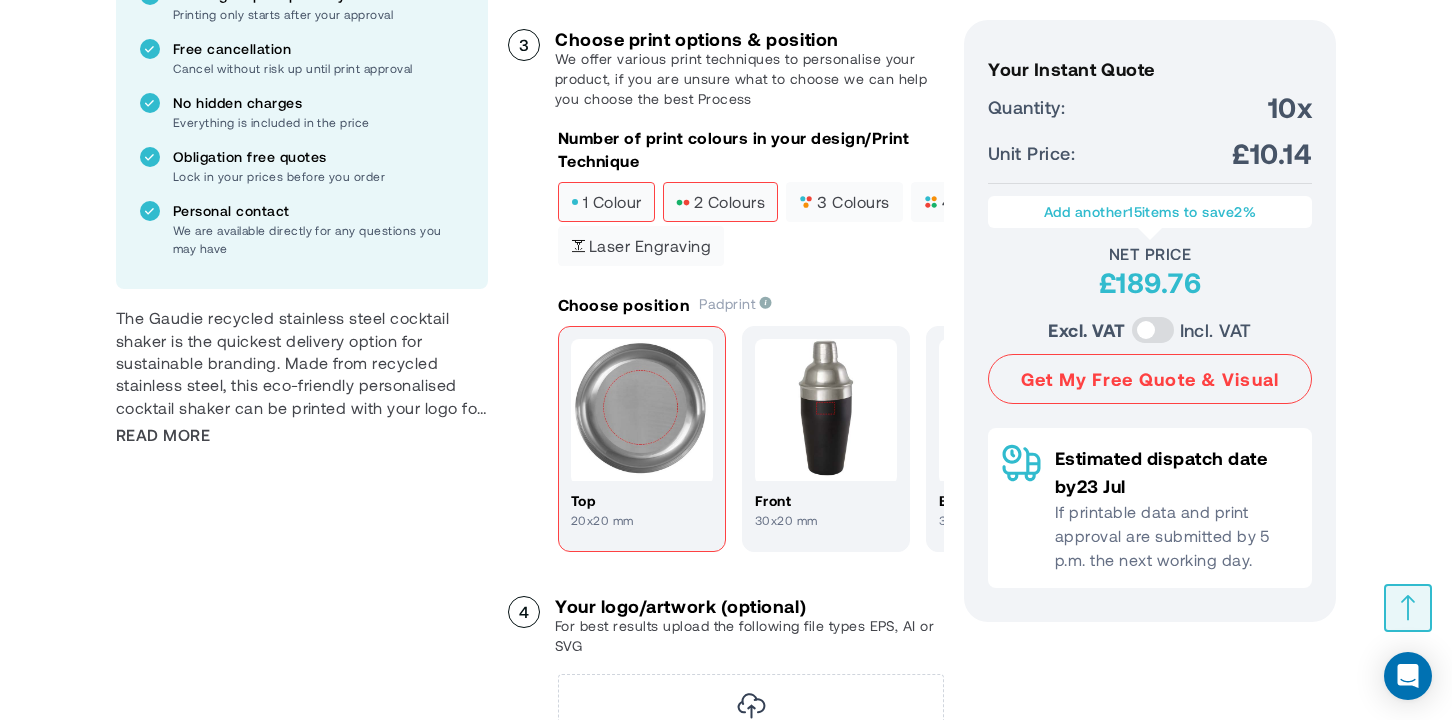 drag, startPoint x: 890, startPoint y: 224, endPoint x: 743, endPoint y: 222, distance: 147.01361 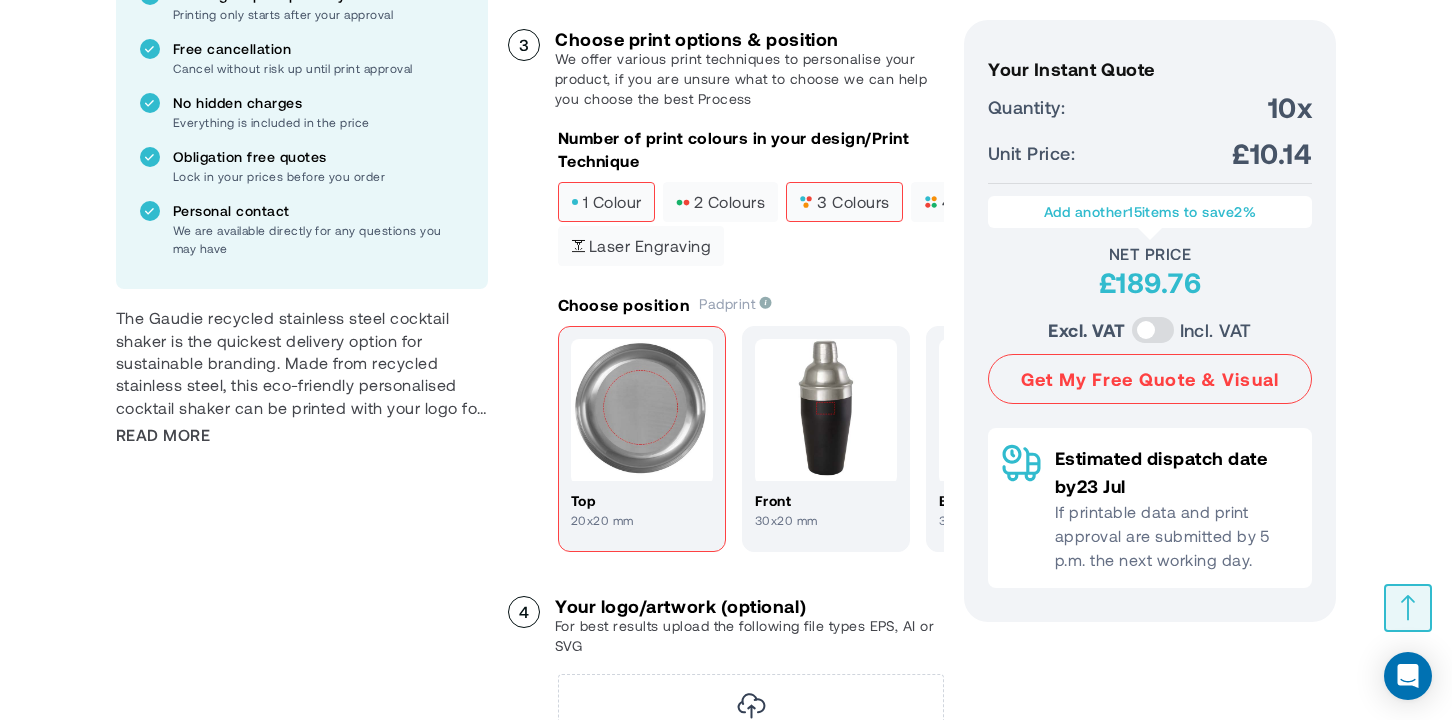 click on "3 colours" at bounding box center [844, 202] 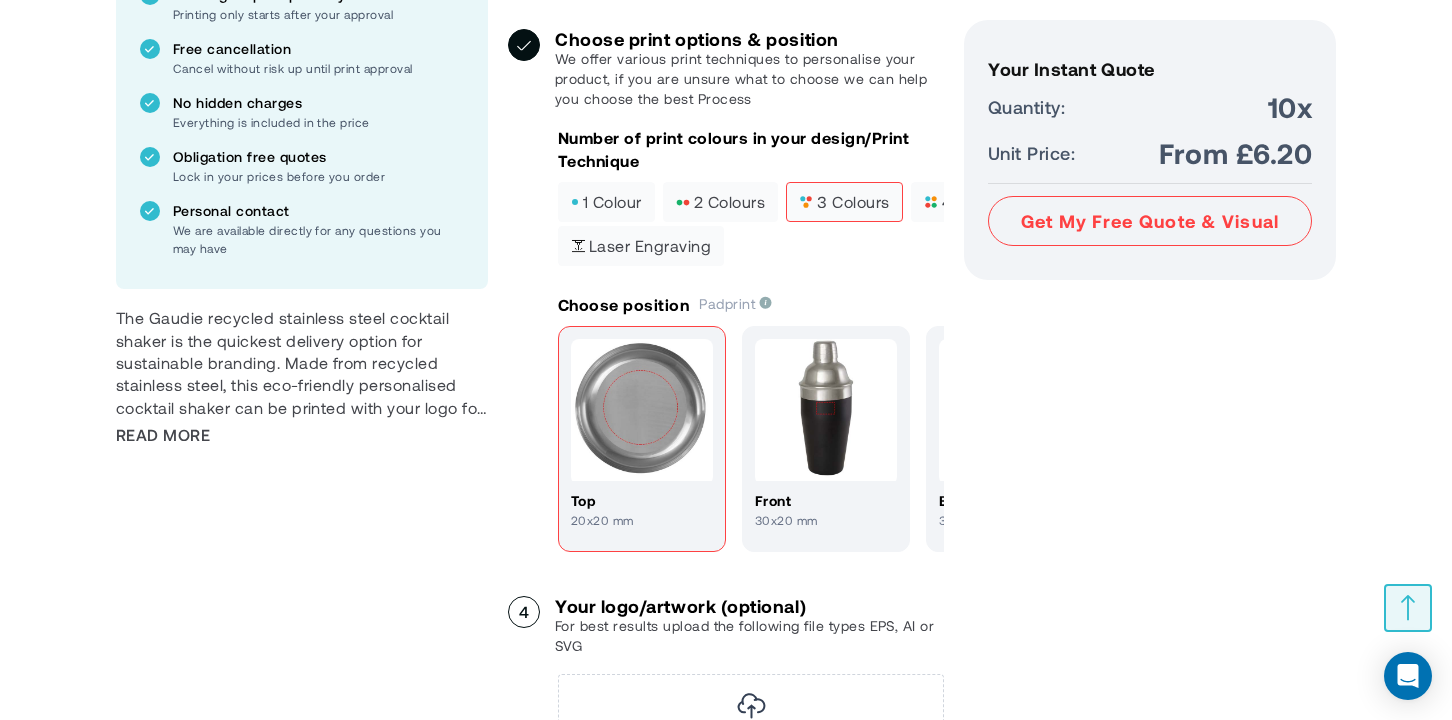 scroll, scrollTop: 896, scrollLeft: 0, axis: vertical 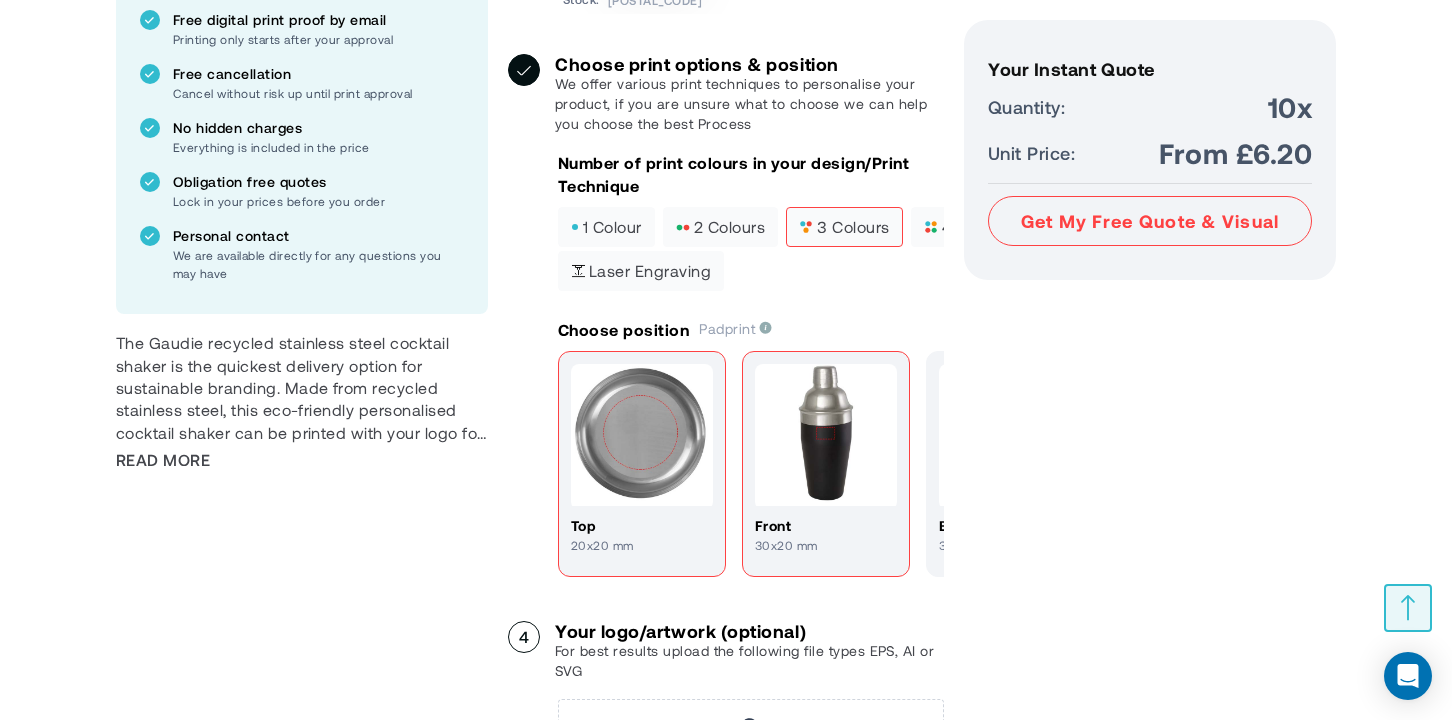 click on "30x20 mm" at bounding box center [826, 545] 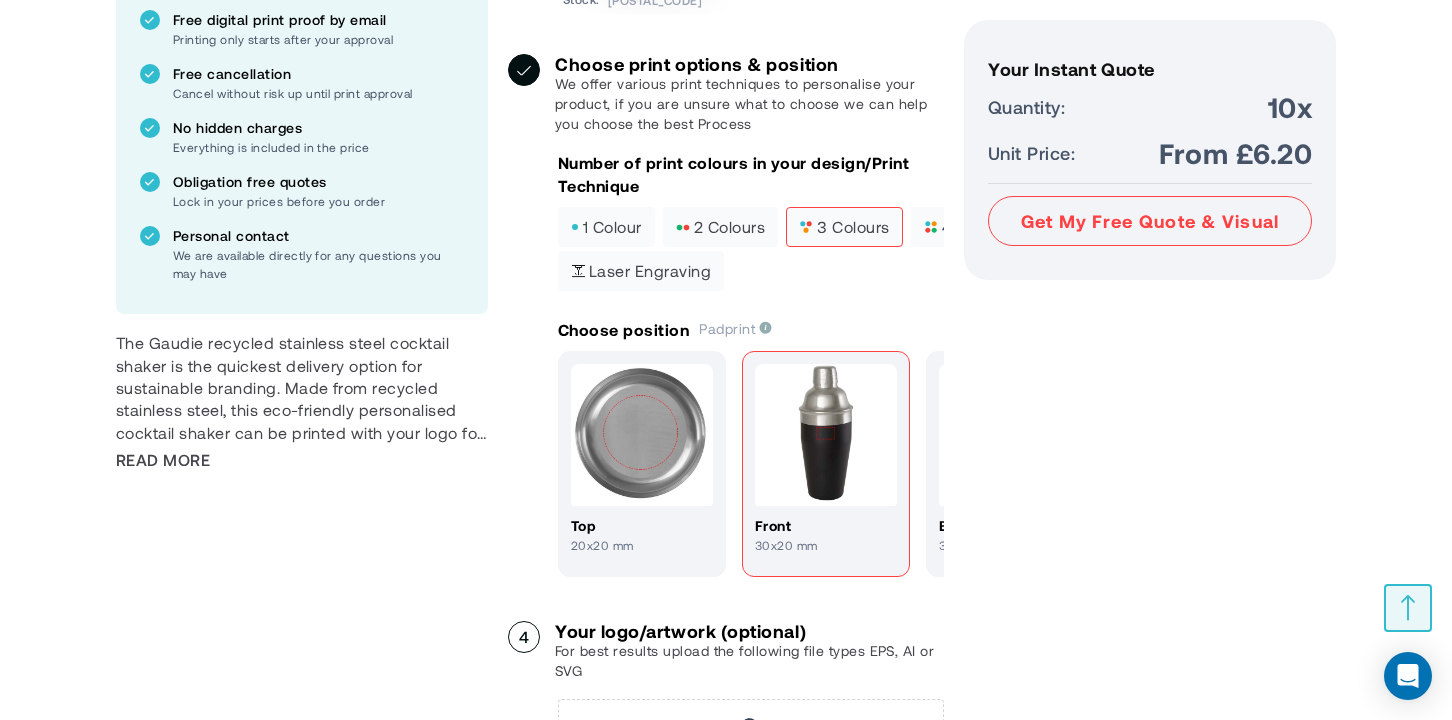 scroll, scrollTop: 907, scrollLeft: 0, axis: vertical 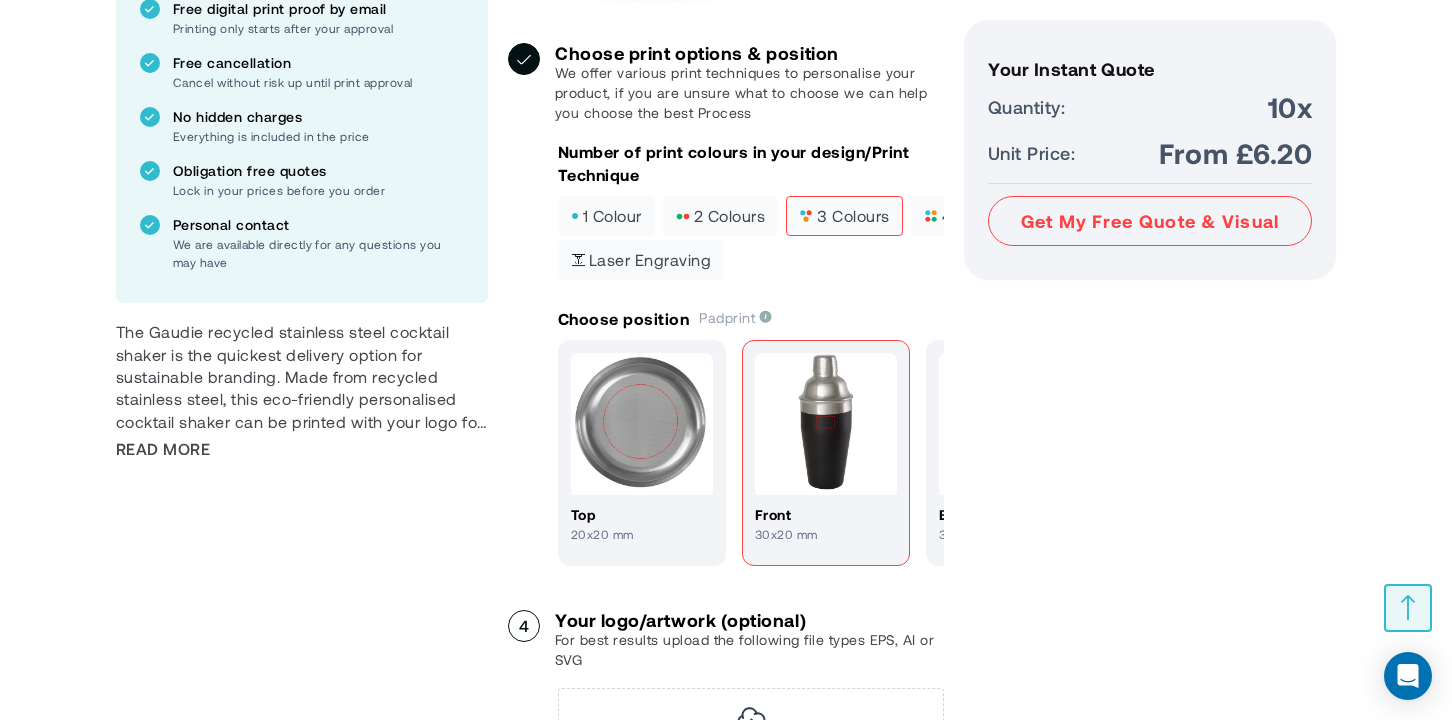 click at bounding box center [826, 424] 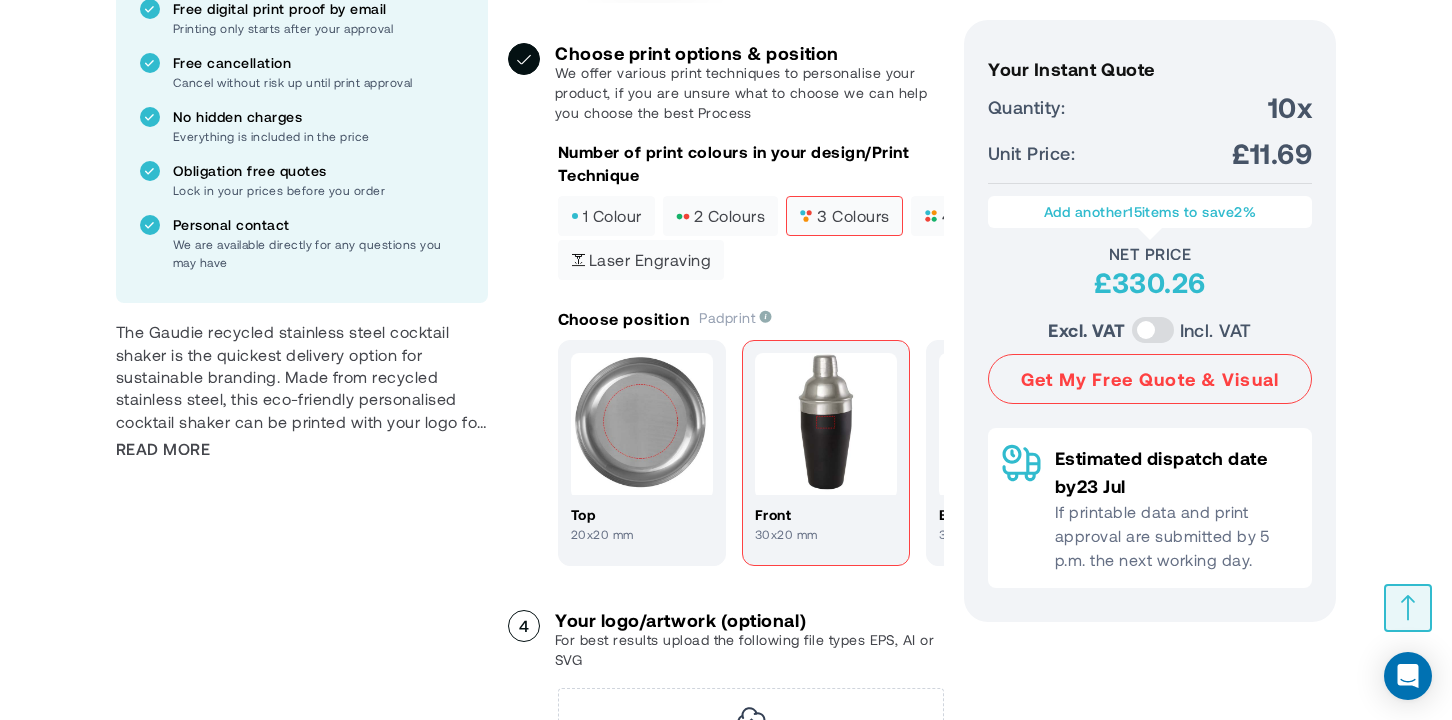 scroll, scrollTop: 1242, scrollLeft: 0, axis: vertical 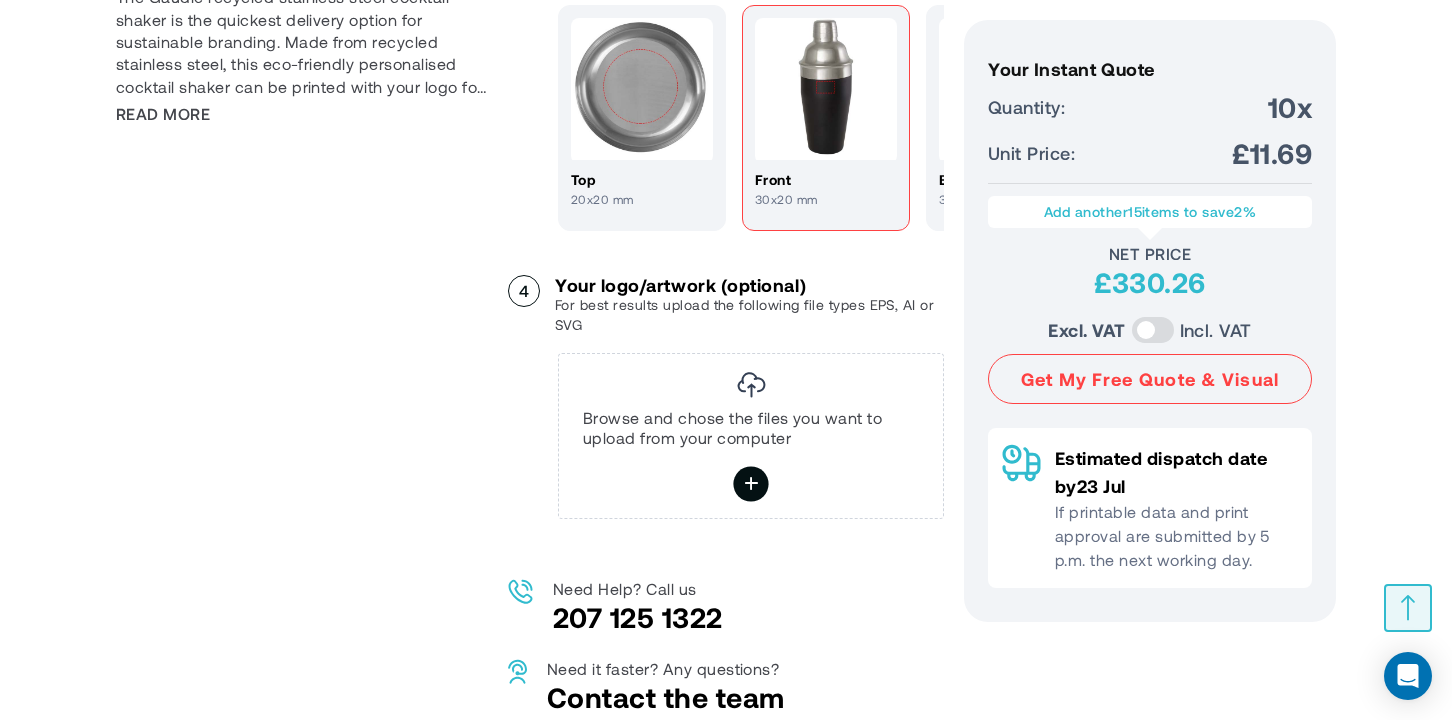 click at bounding box center (750, 484) 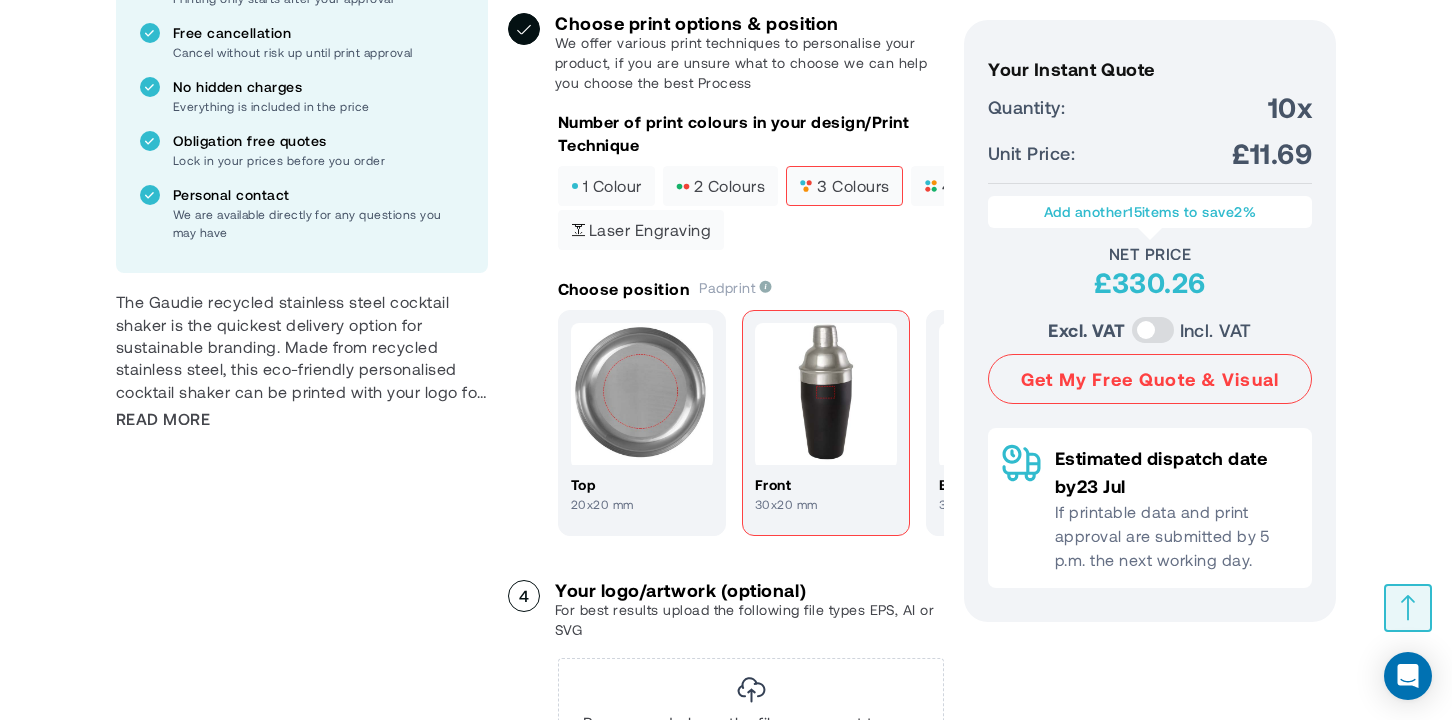 scroll, scrollTop: 1039, scrollLeft: 0, axis: vertical 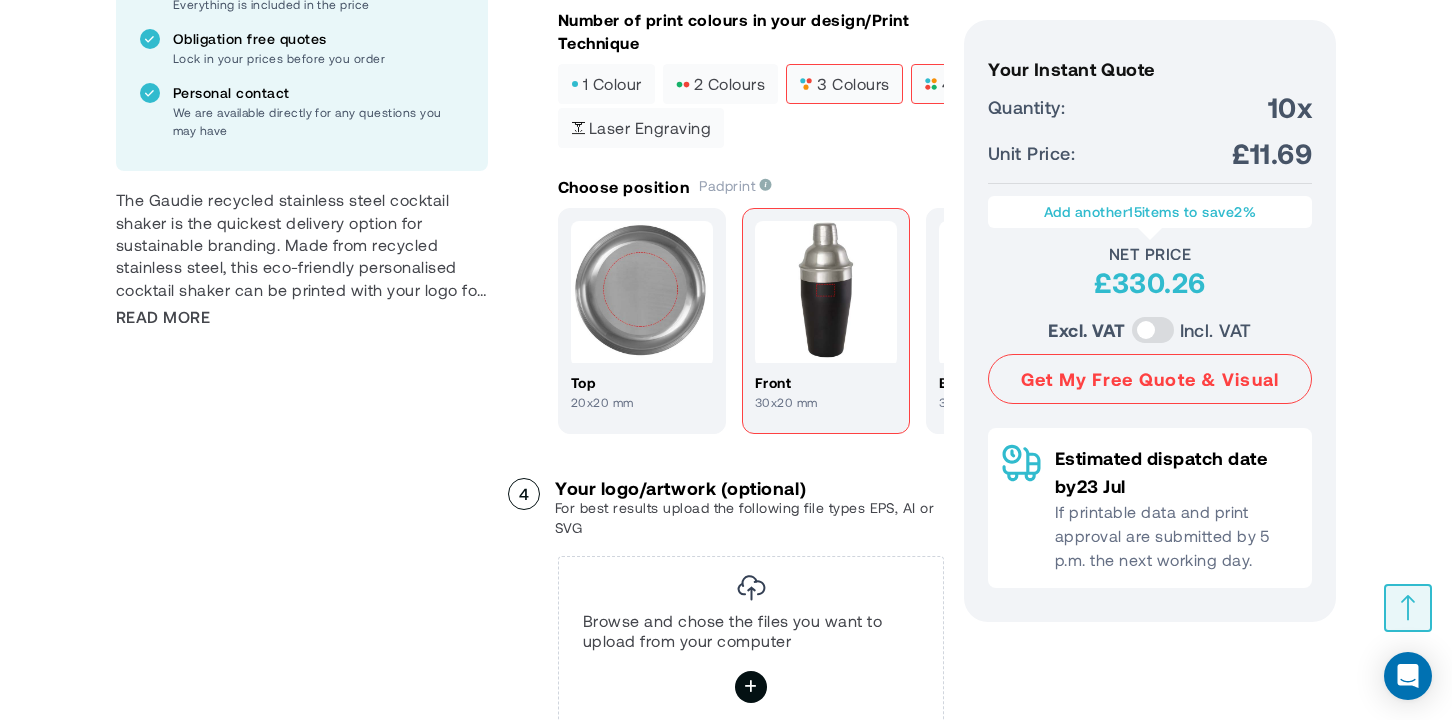 click on "4 colours" at bounding box center [969, 84] 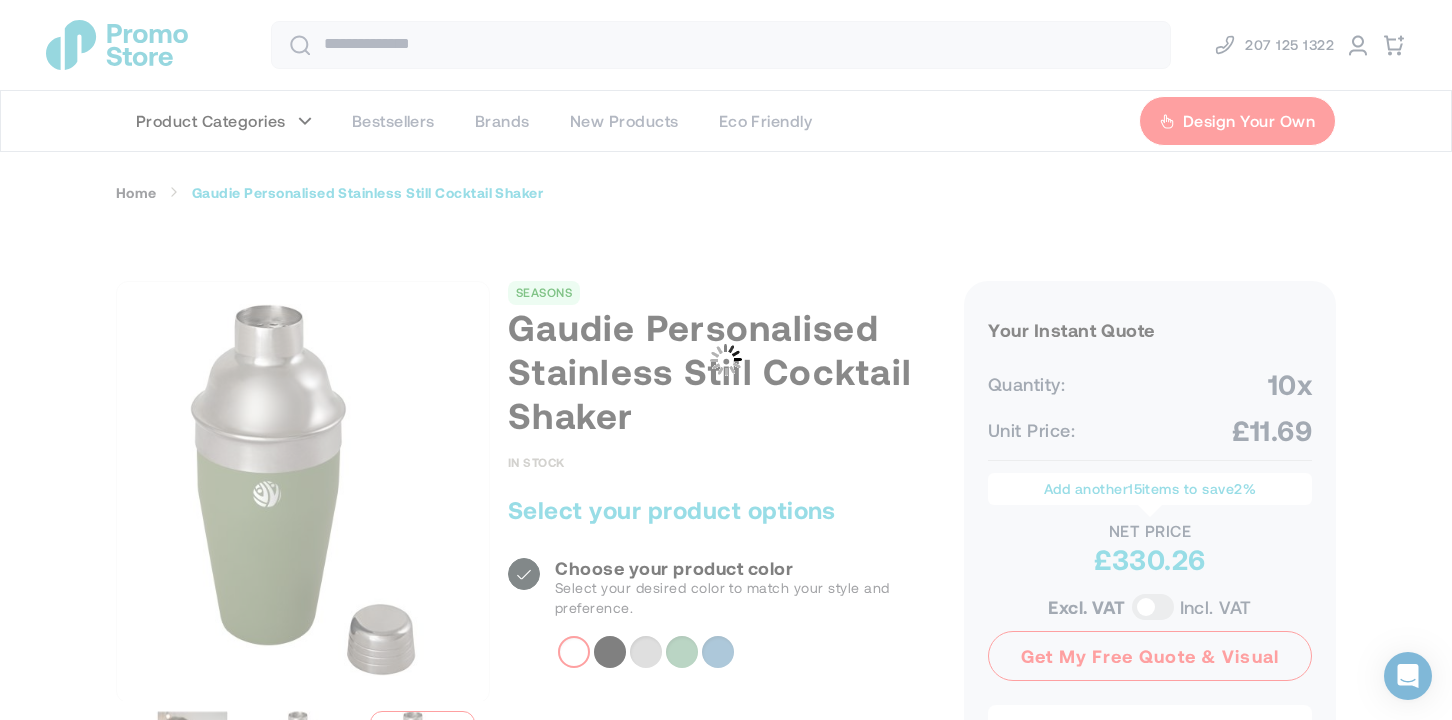 scroll, scrollTop: 12, scrollLeft: 0, axis: vertical 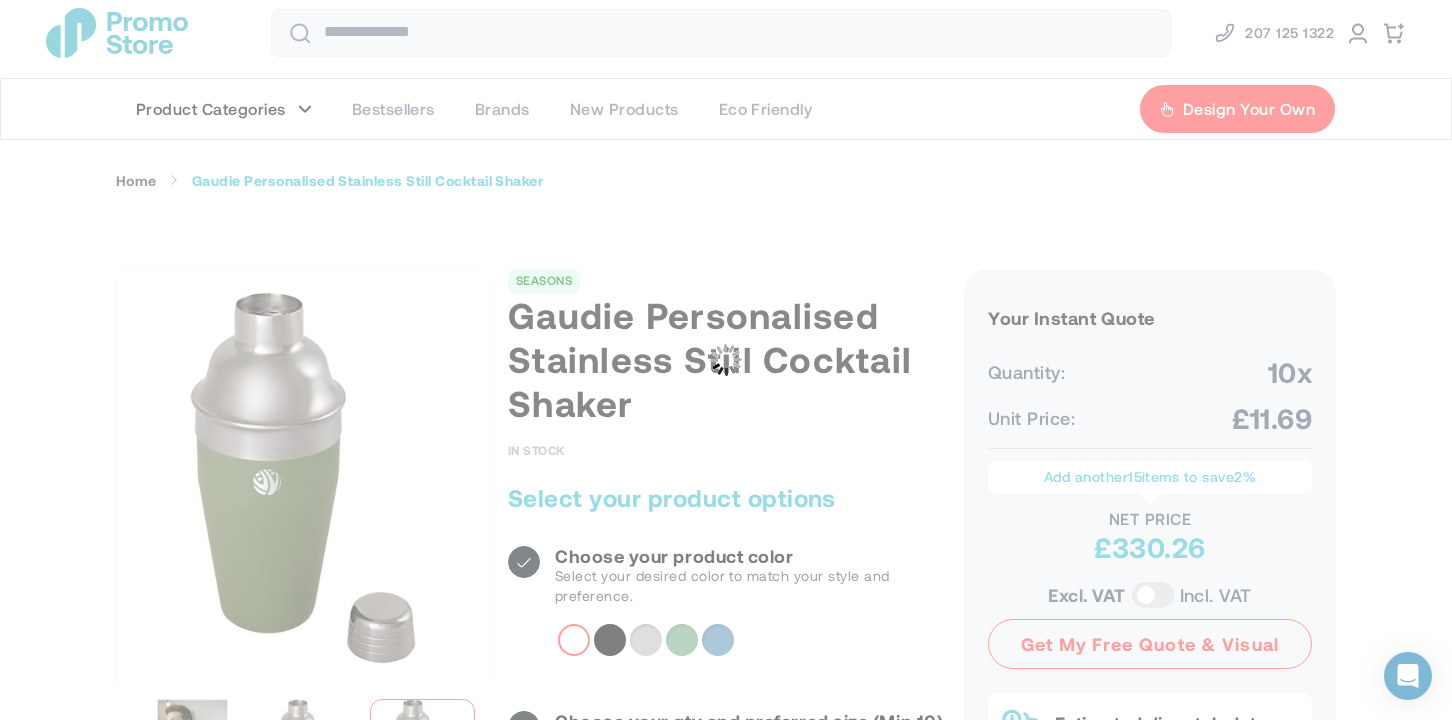 click at bounding box center [726, 360] 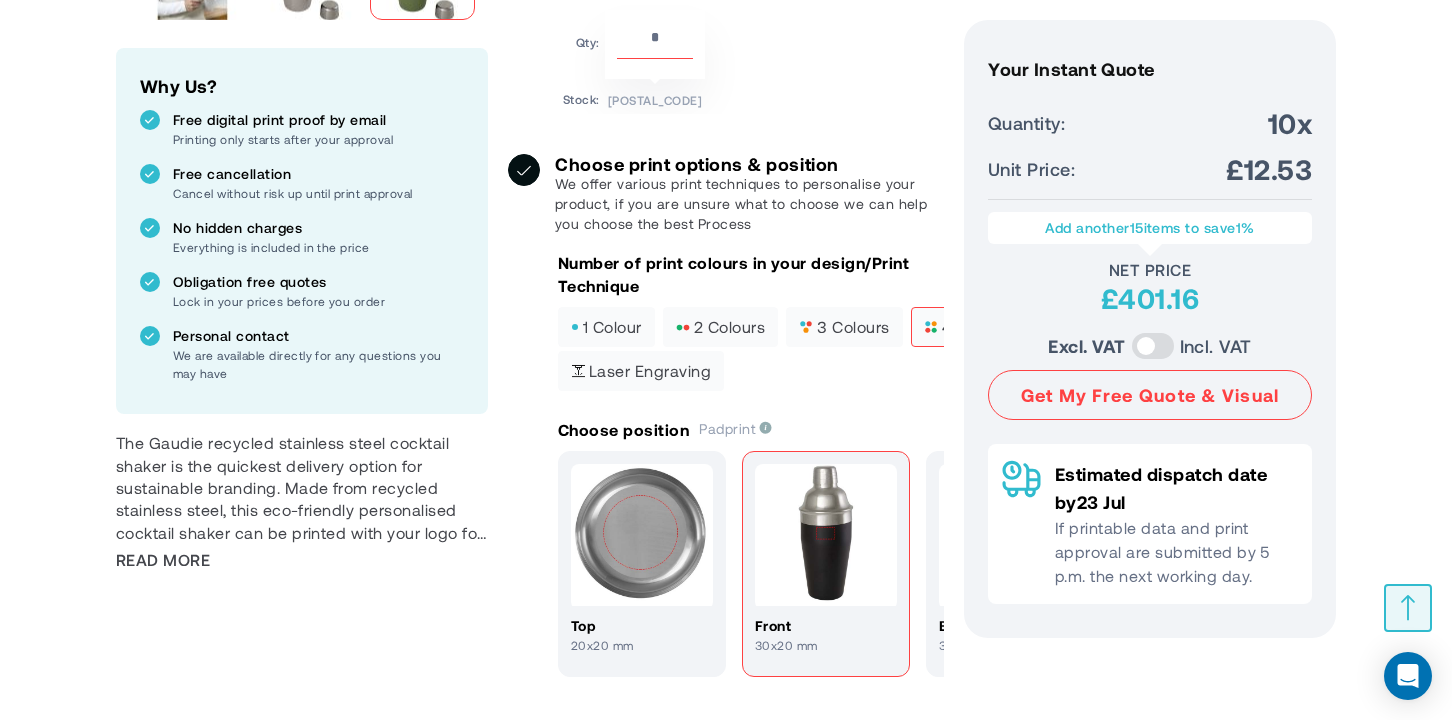 scroll, scrollTop: 462, scrollLeft: 0, axis: vertical 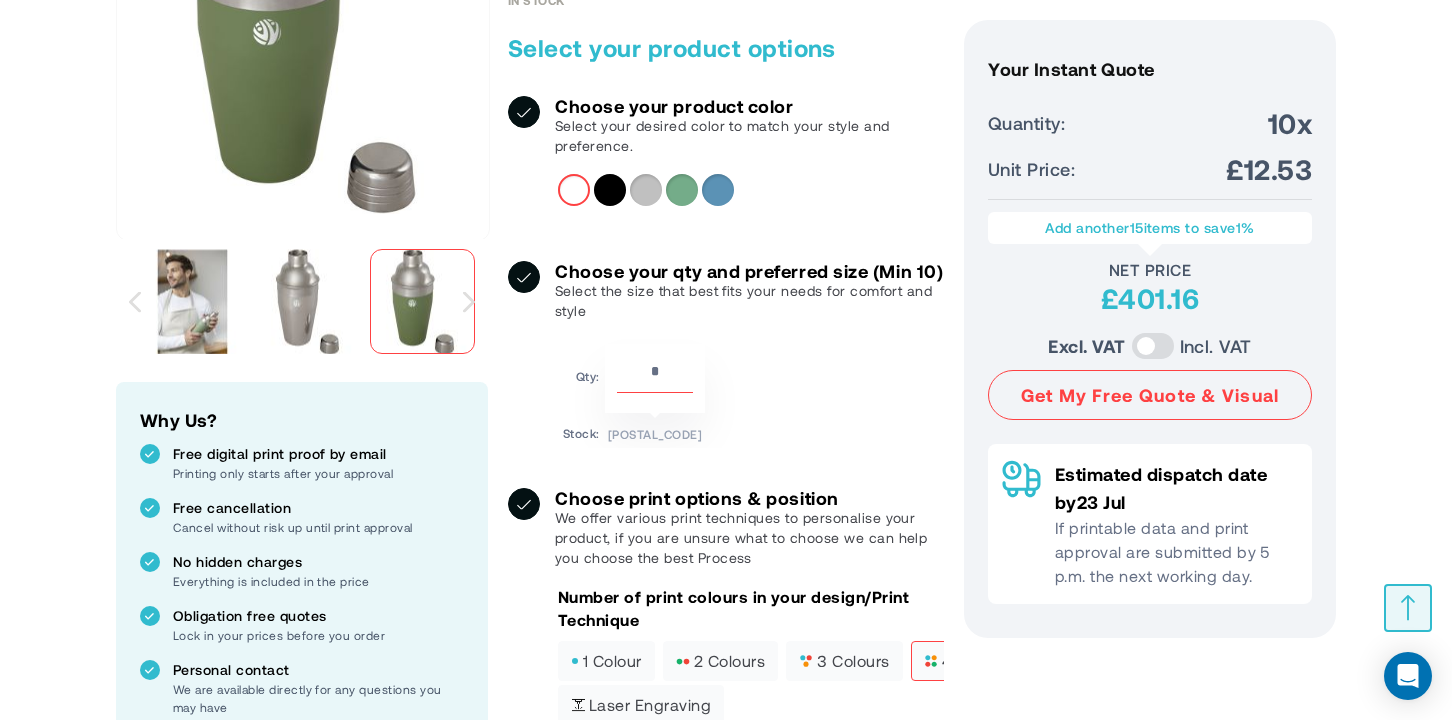 click on "**" at bounding box center (655, 376) 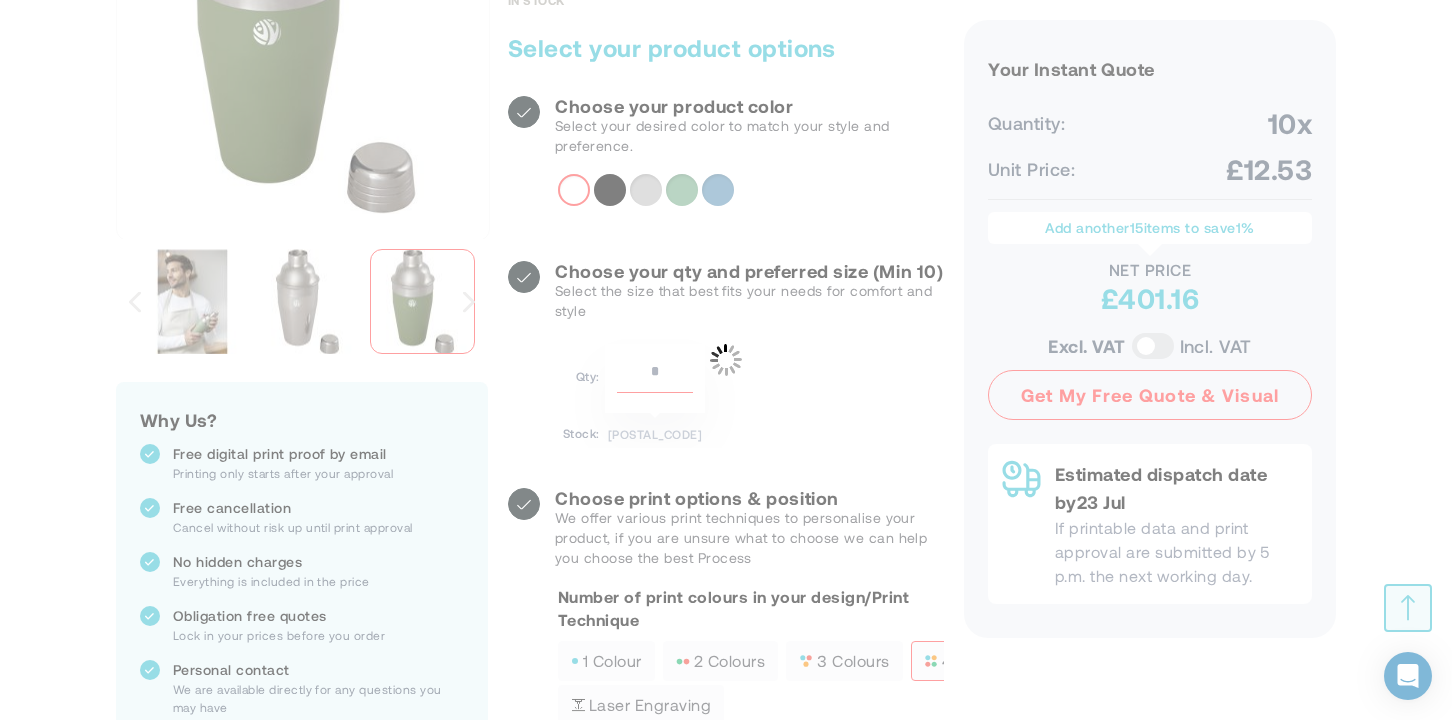 click on "Please wait...
The store will not work correctly when cookies are disabled.
Skip to Content
Compare
Blog
Sign In
Create an Account
Search
Search
207 125 1322" at bounding box center [726, 1560] 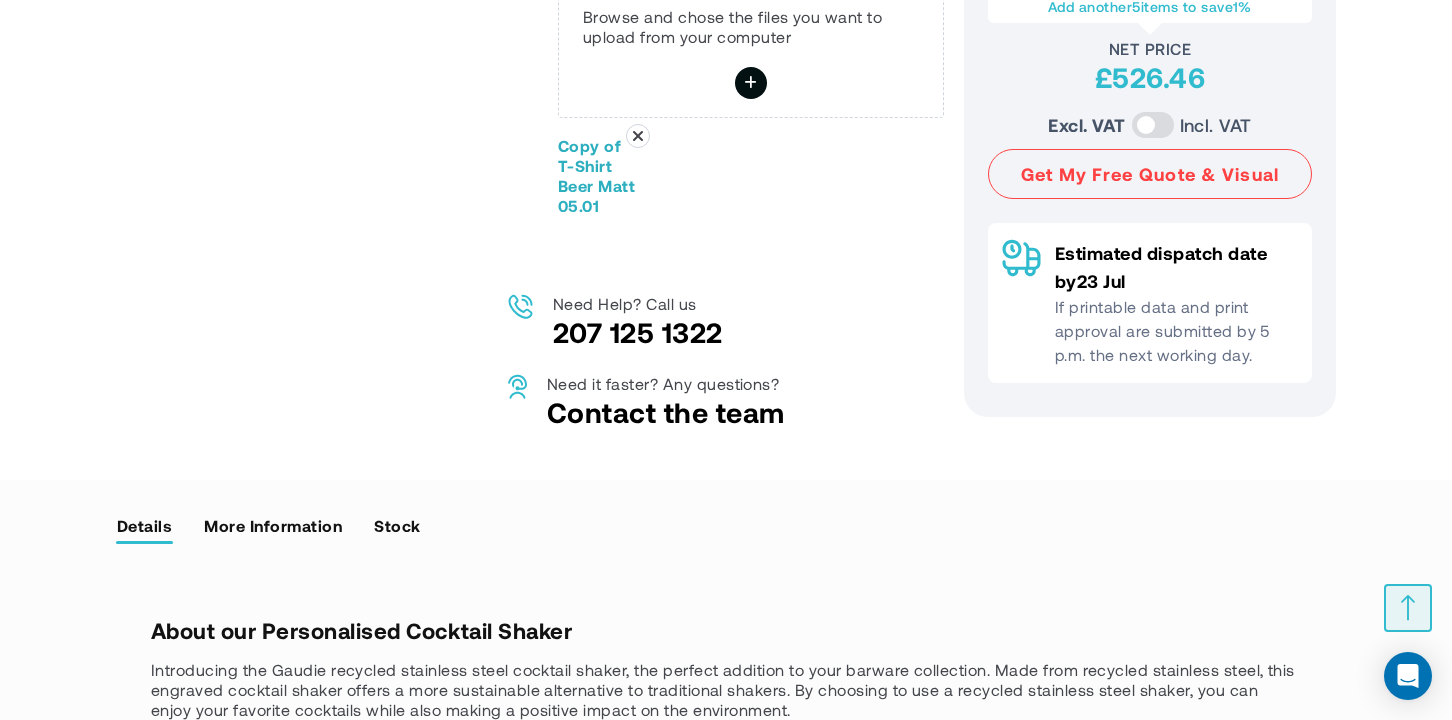 scroll, scrollTop: 1724, scrollLeft: 0, axis: vertical 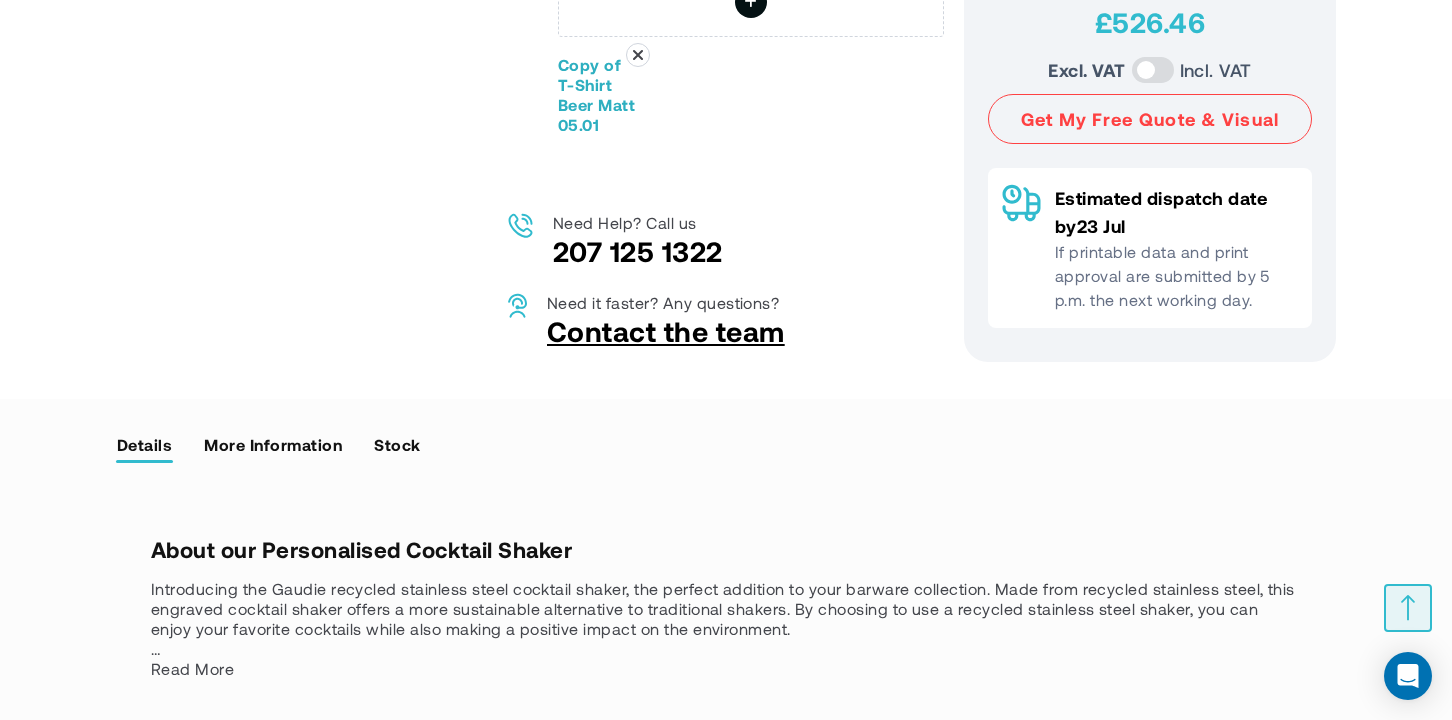 click on "Contact the team" at bounding box center [666, 331] 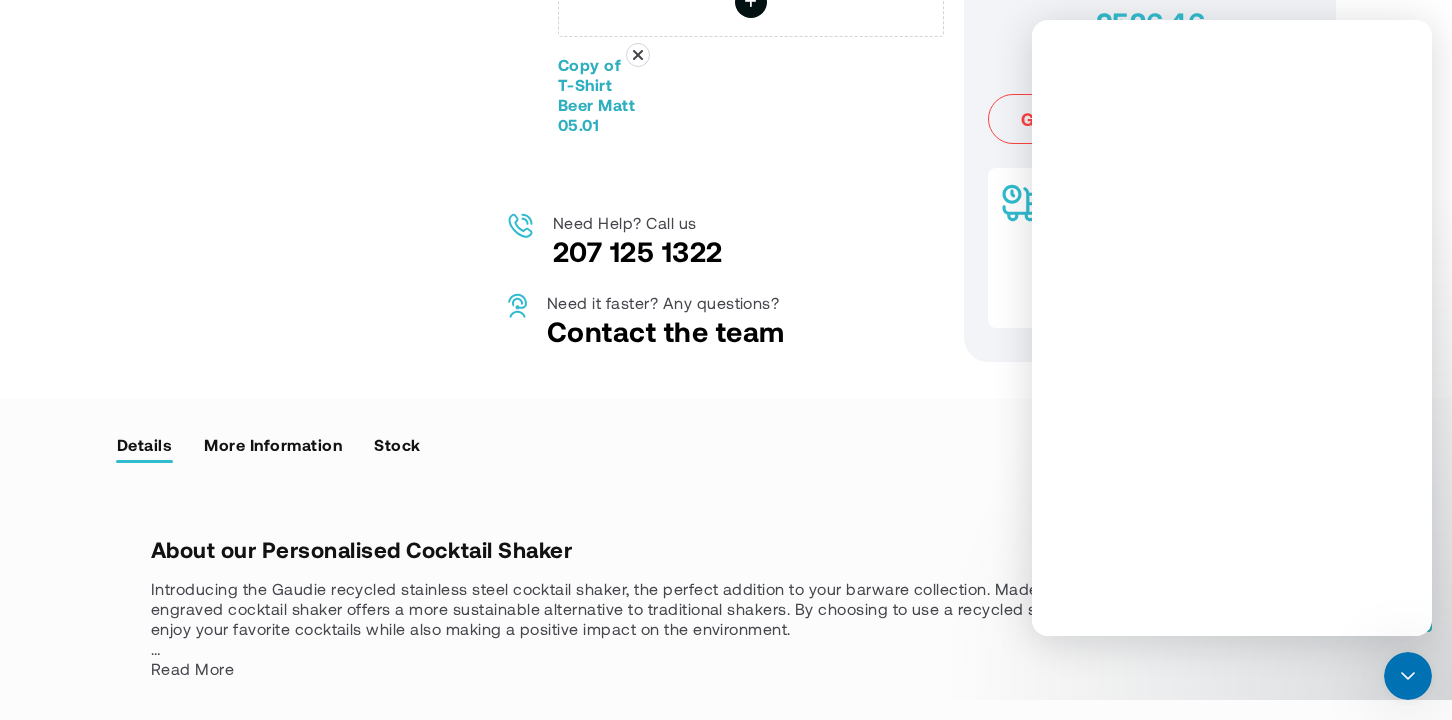 scroll, scrollTop: 0, scrollLeft: 0, axis: both 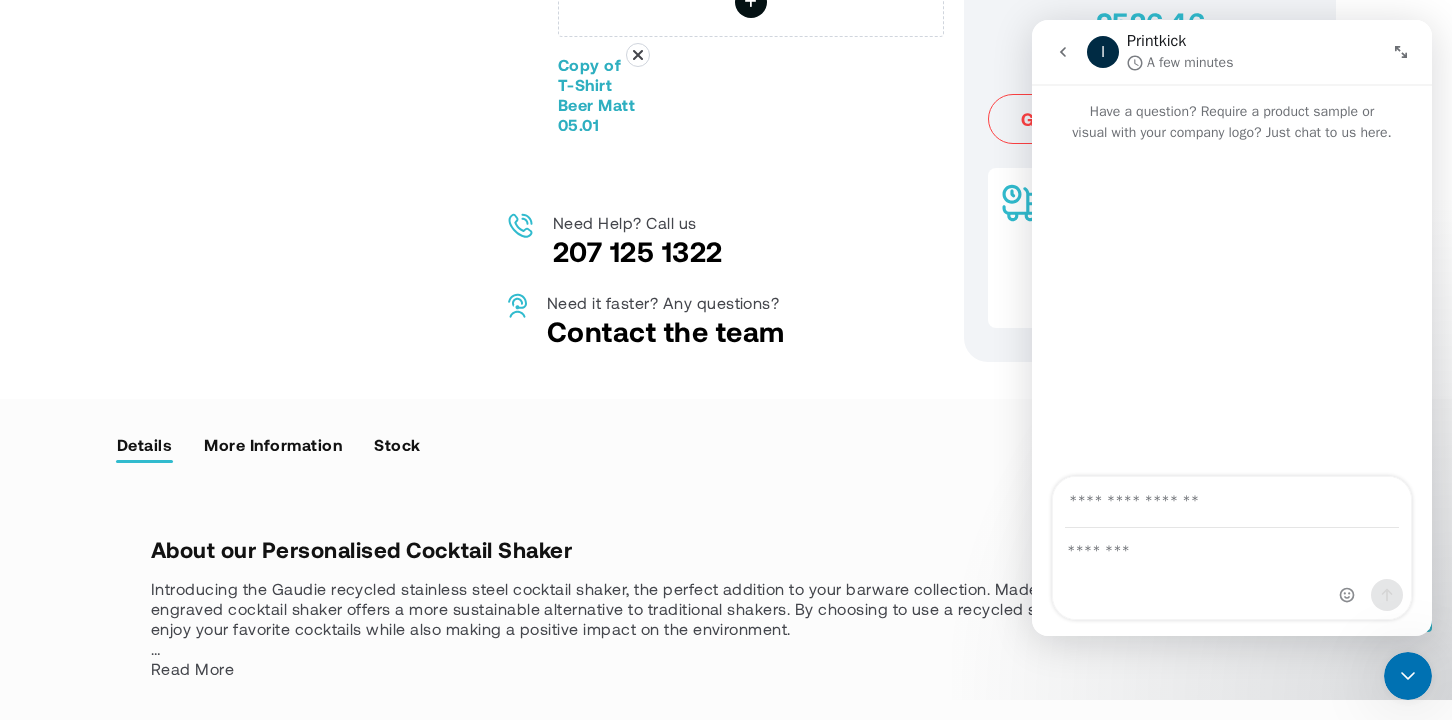 type on "*" 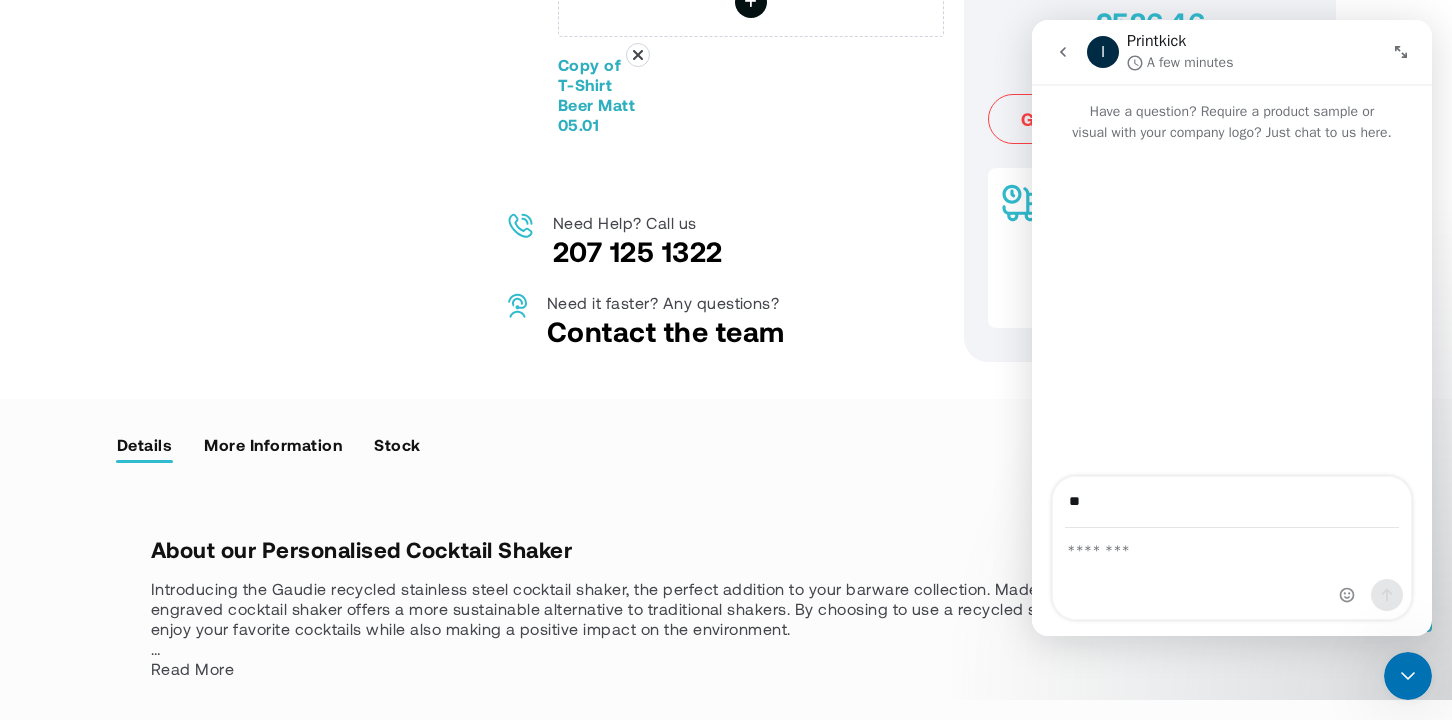 type on "*" 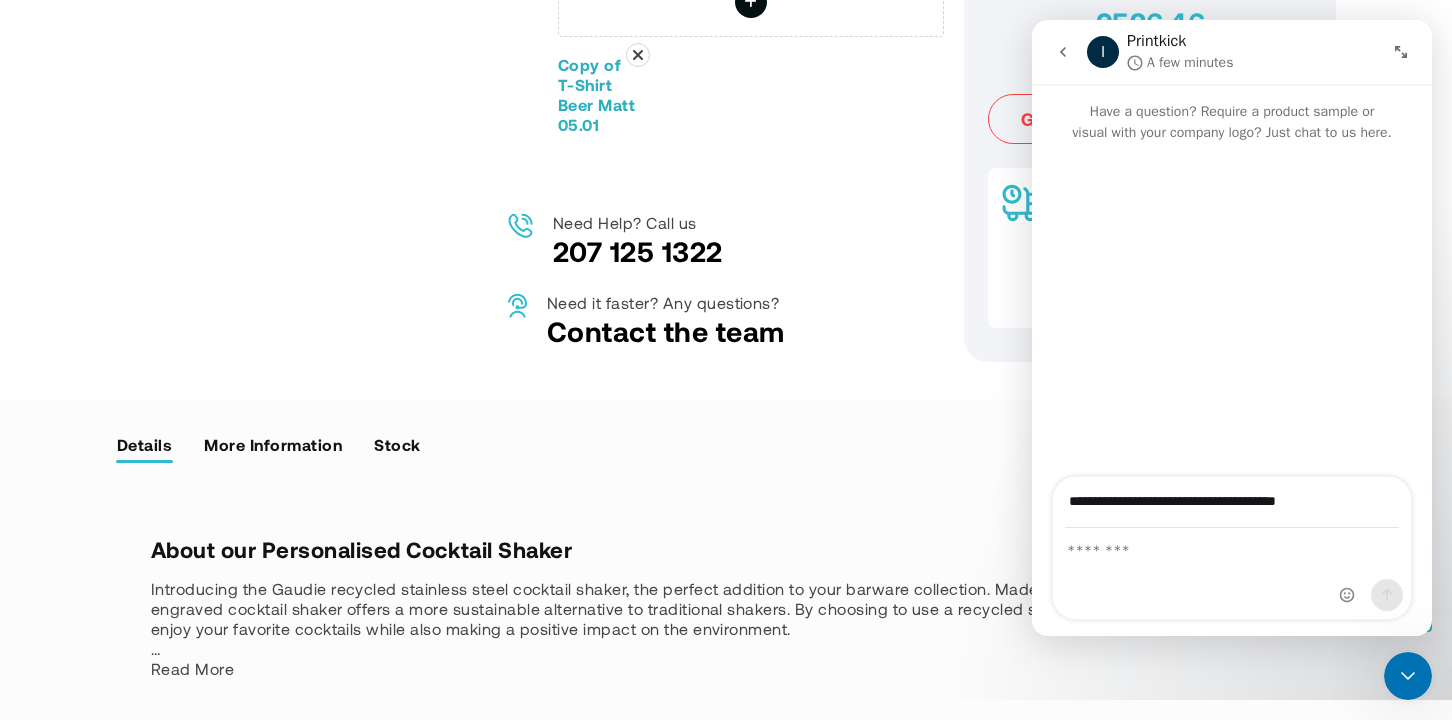 type on "**********" 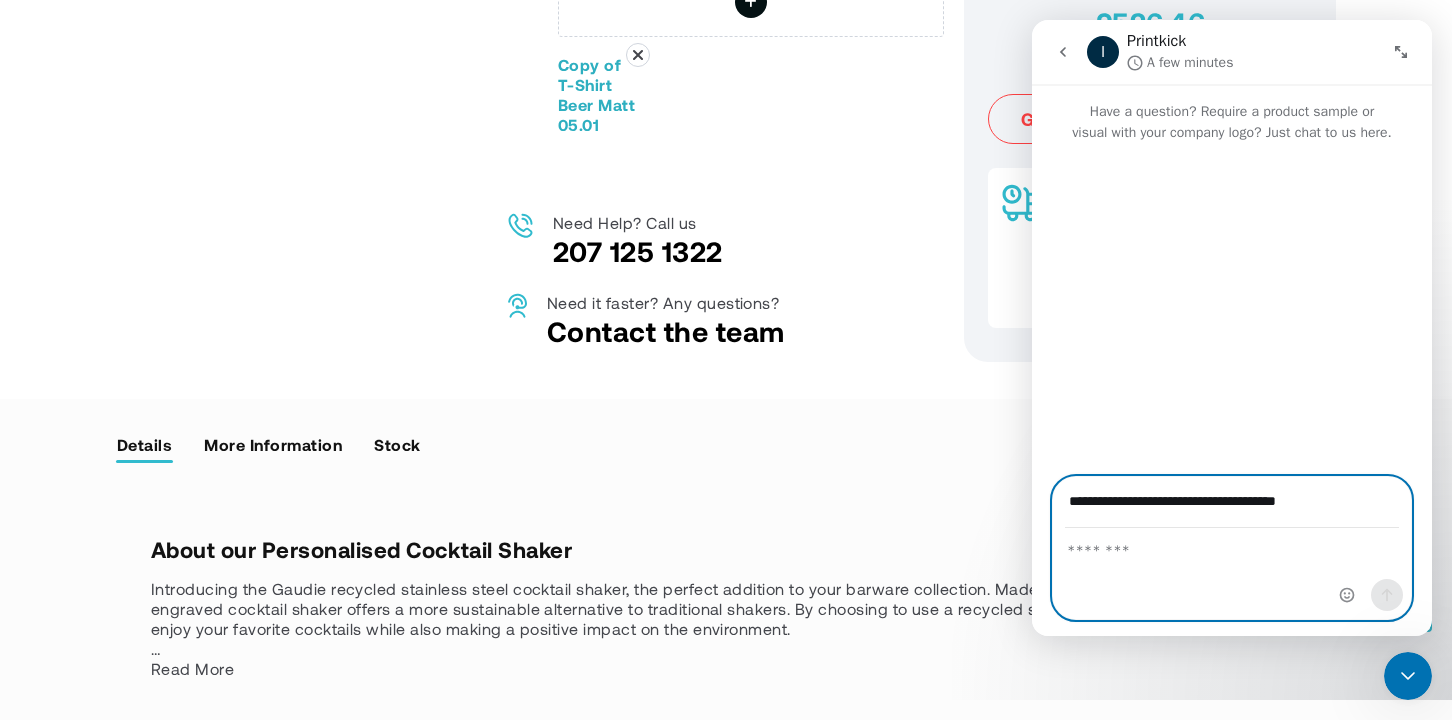 click at bounding box center [1232, 546] 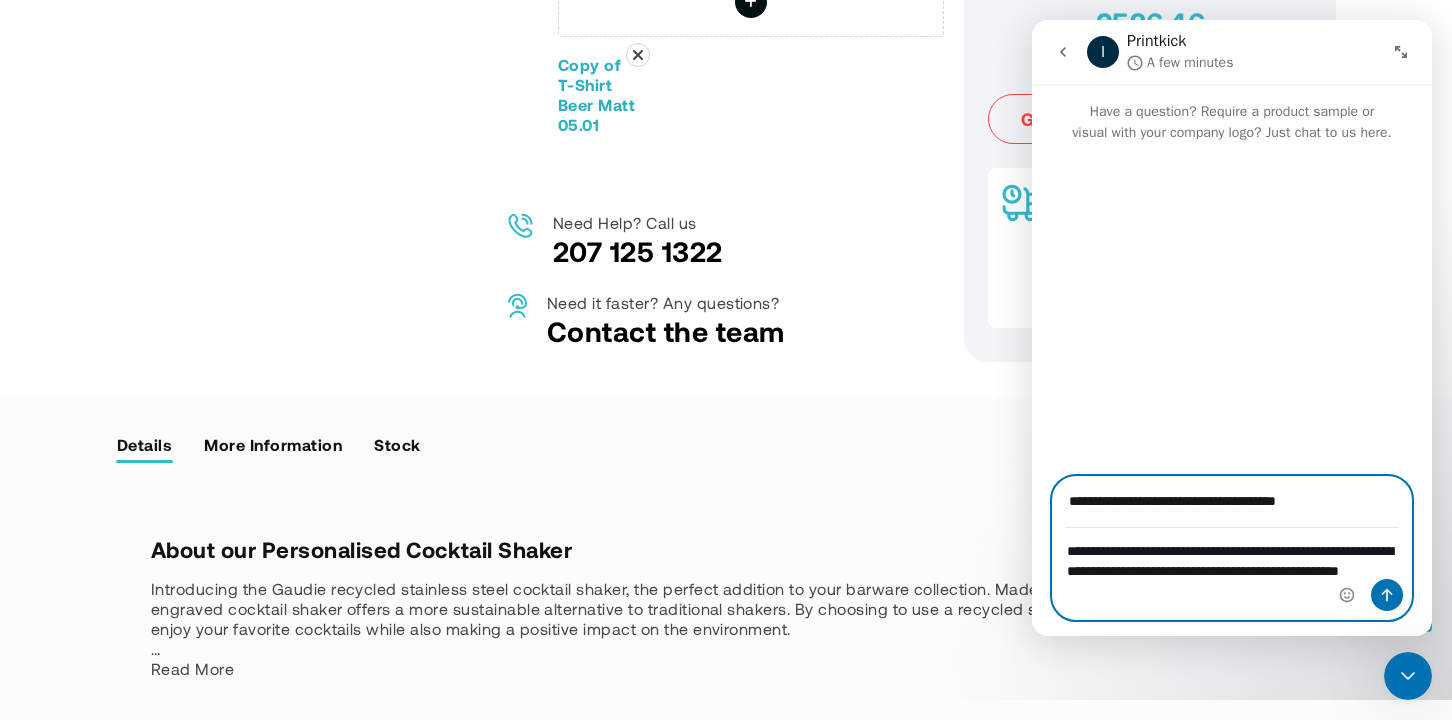 type on "**********" 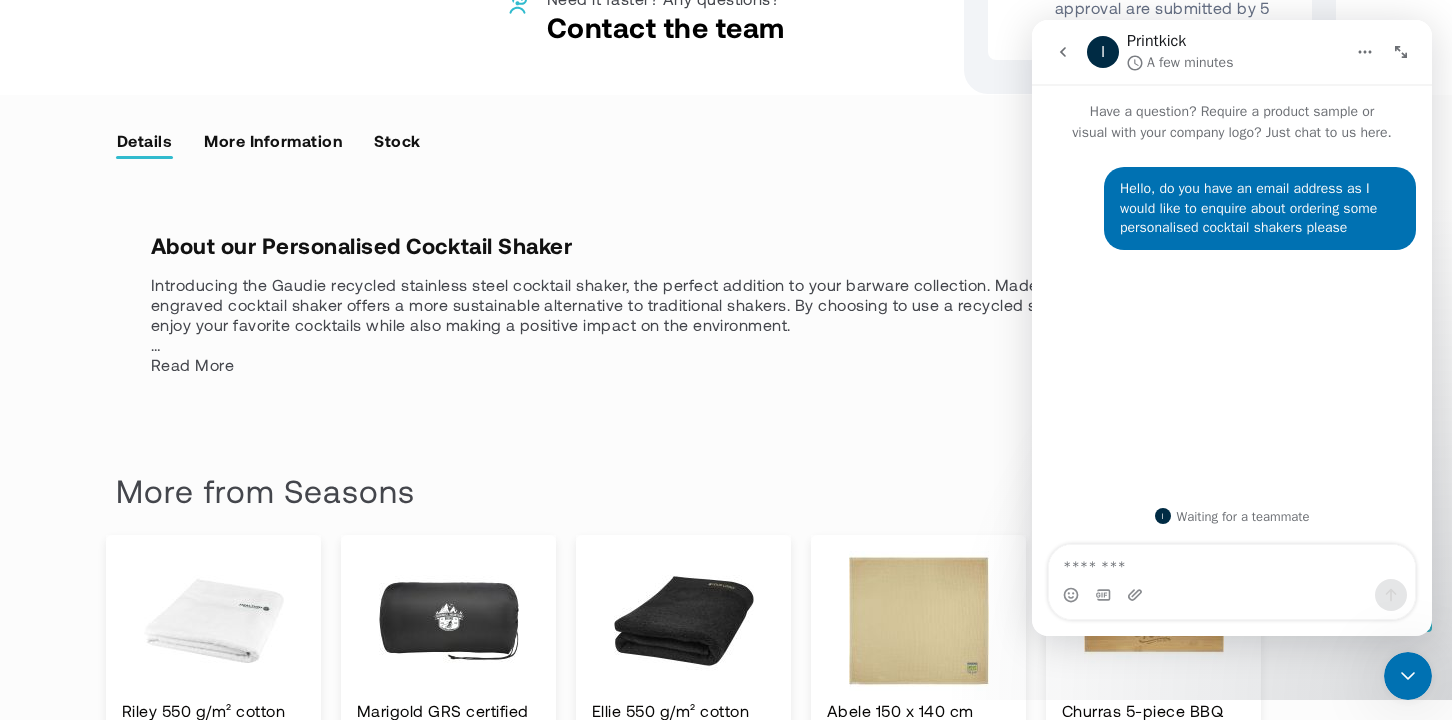 scroll, scrollTop: 1786, scrollLeft: 0, axis: vertical 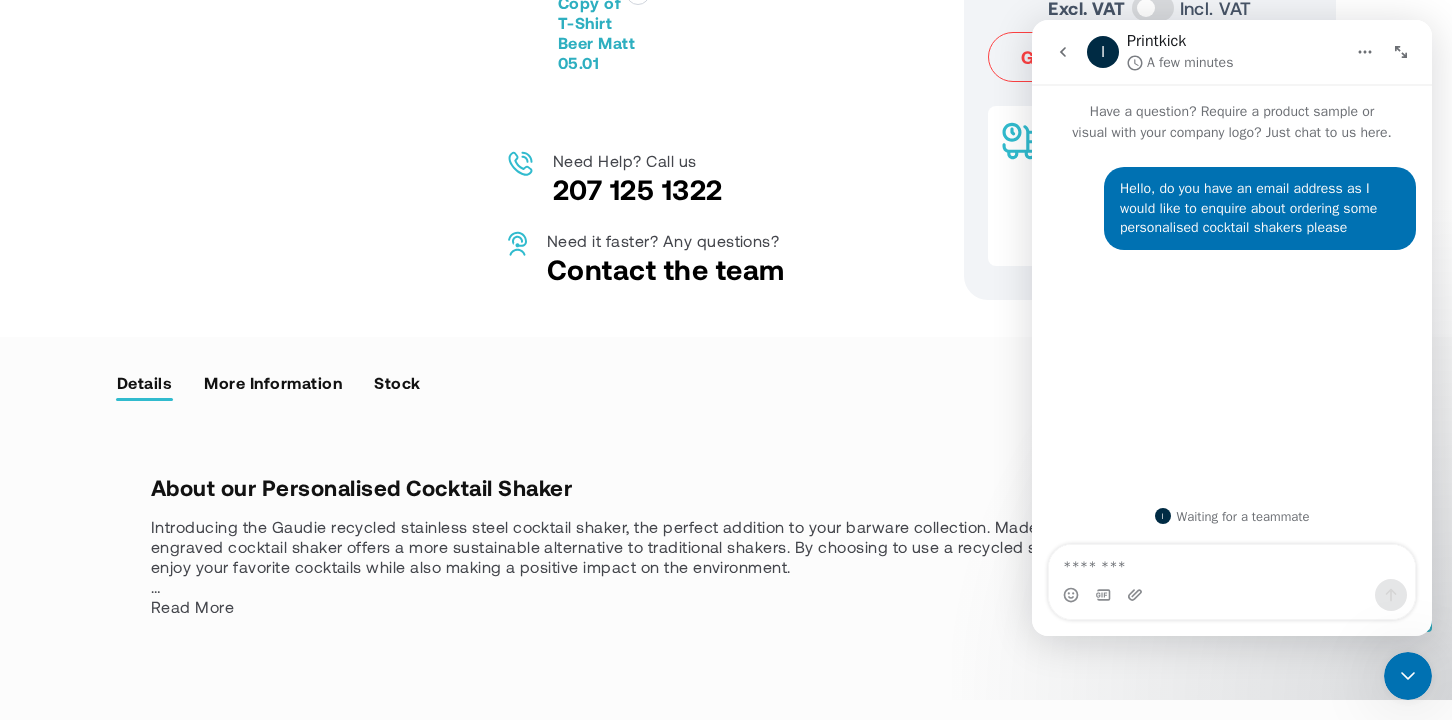 drag, startPoint x: 1398, startPoint y: 52, endPoint x: 1270, endPoint y: 48, distance: 128.06248 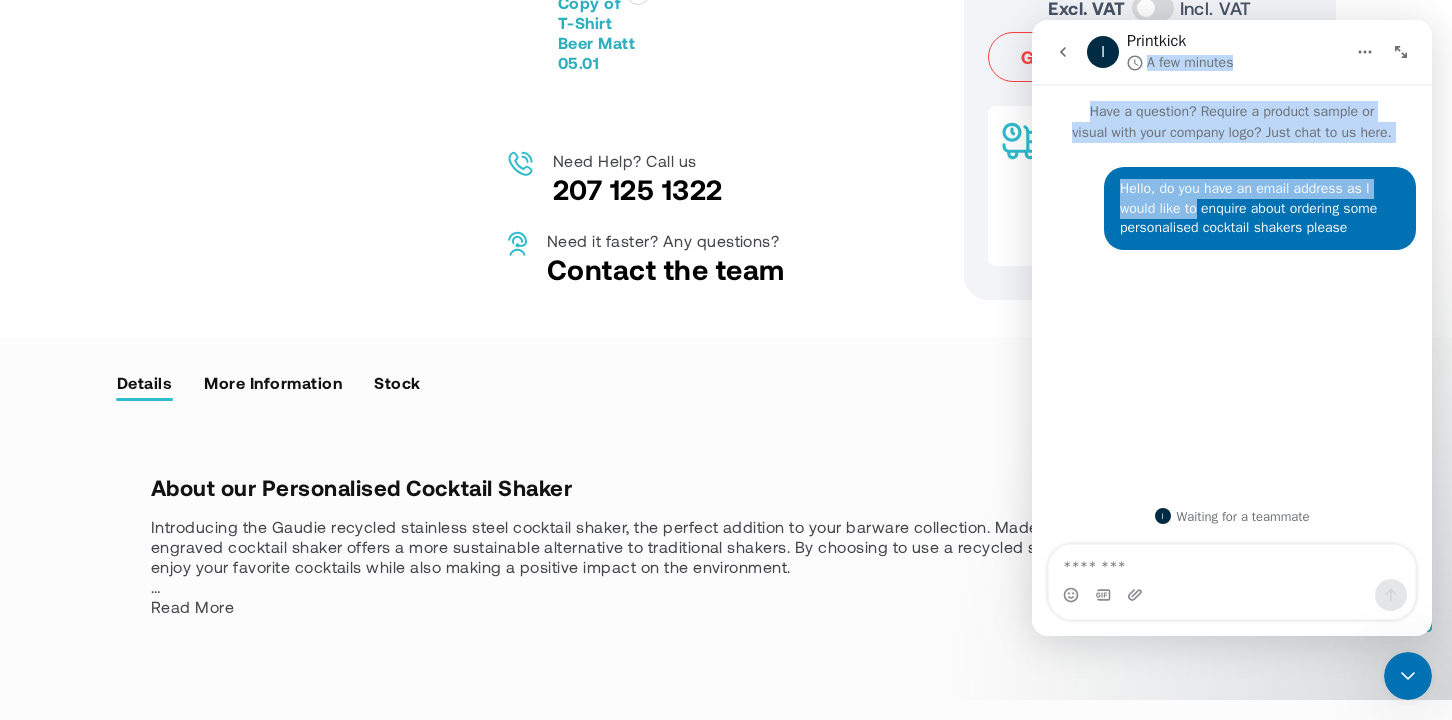 drag, startPoint x: 1268, startPoint y: 44, endPoint x: 1037, endPoint y: 213, distance: 286.22018 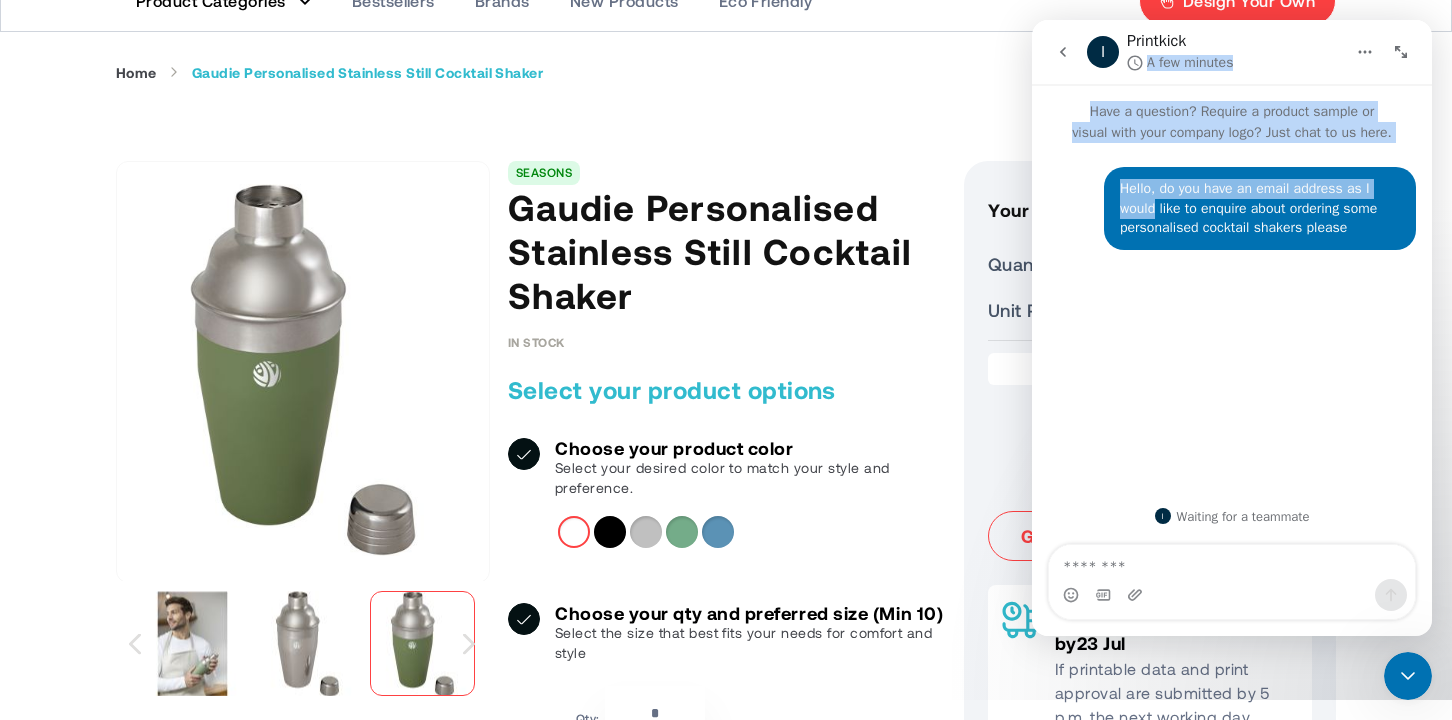 scroll, scrollTop: 133, scrollLeft: 0, axis: vertical 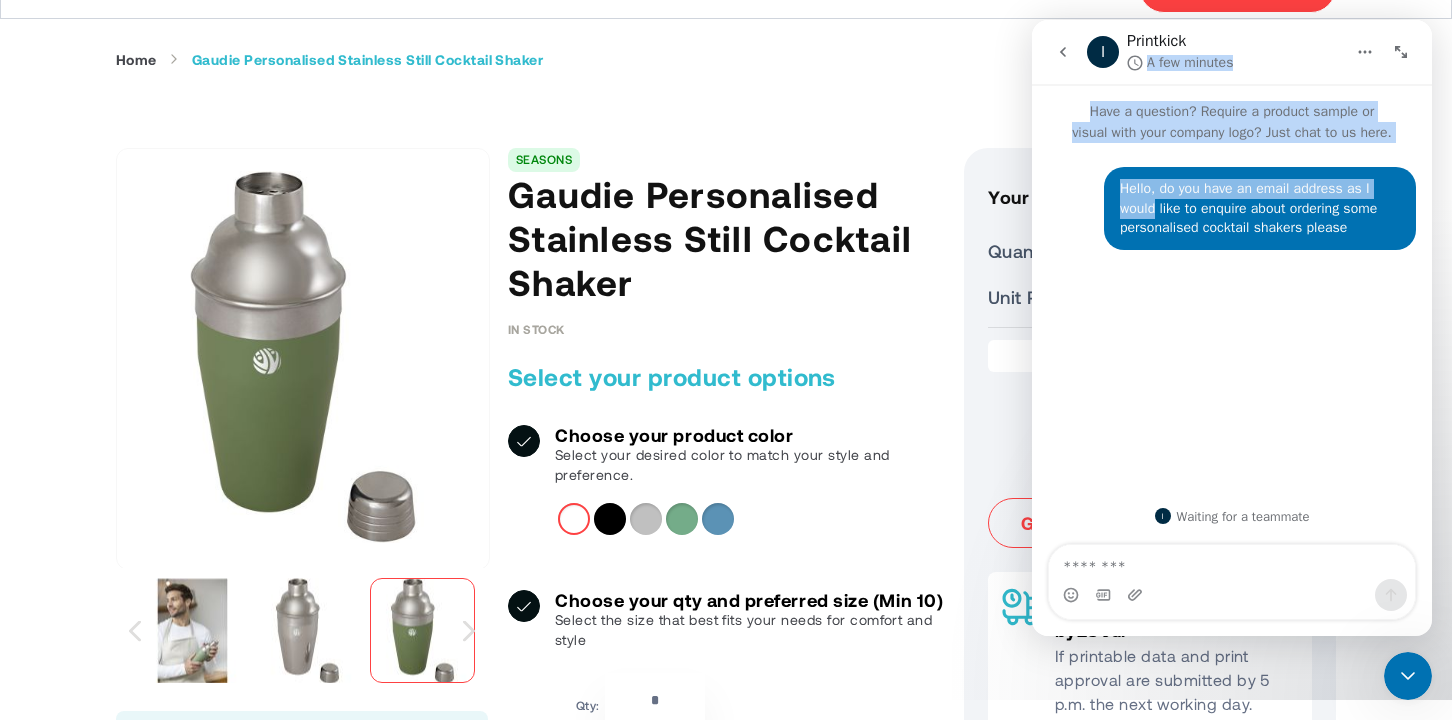click 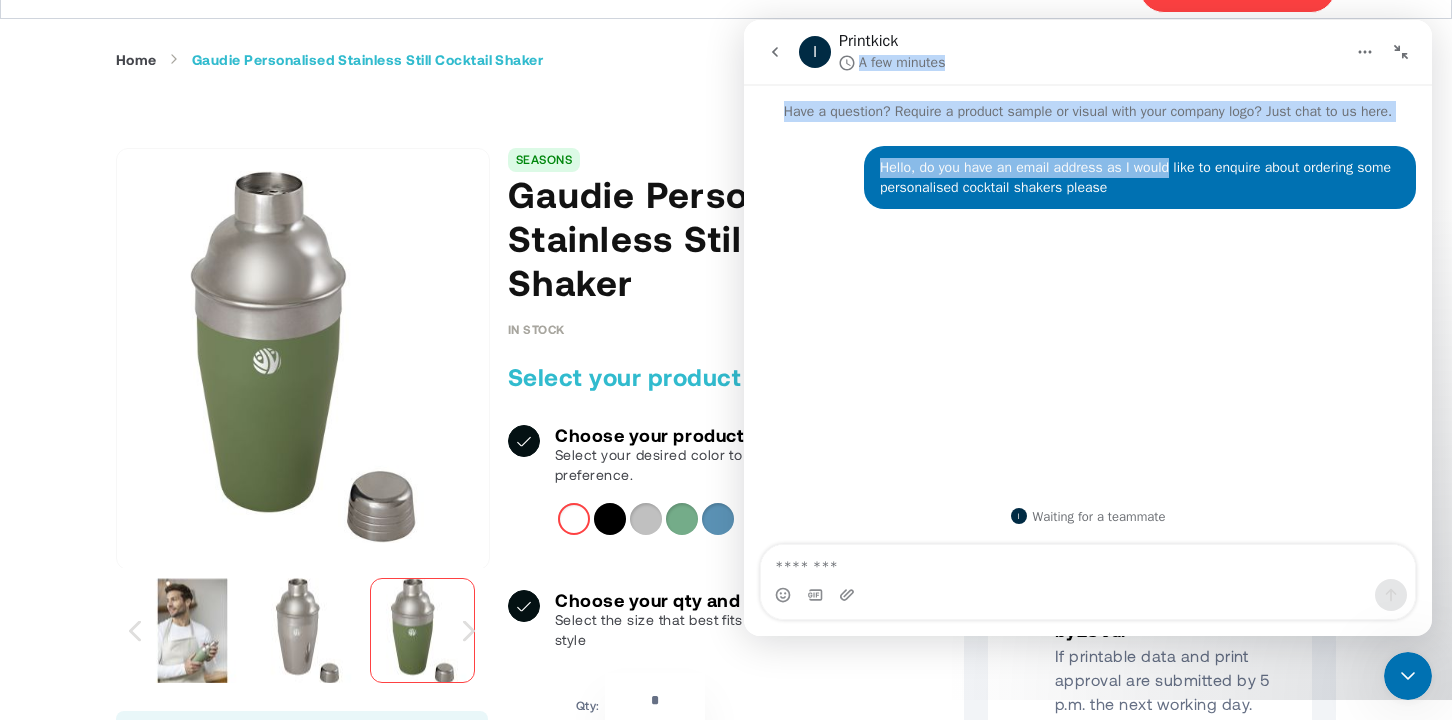 click 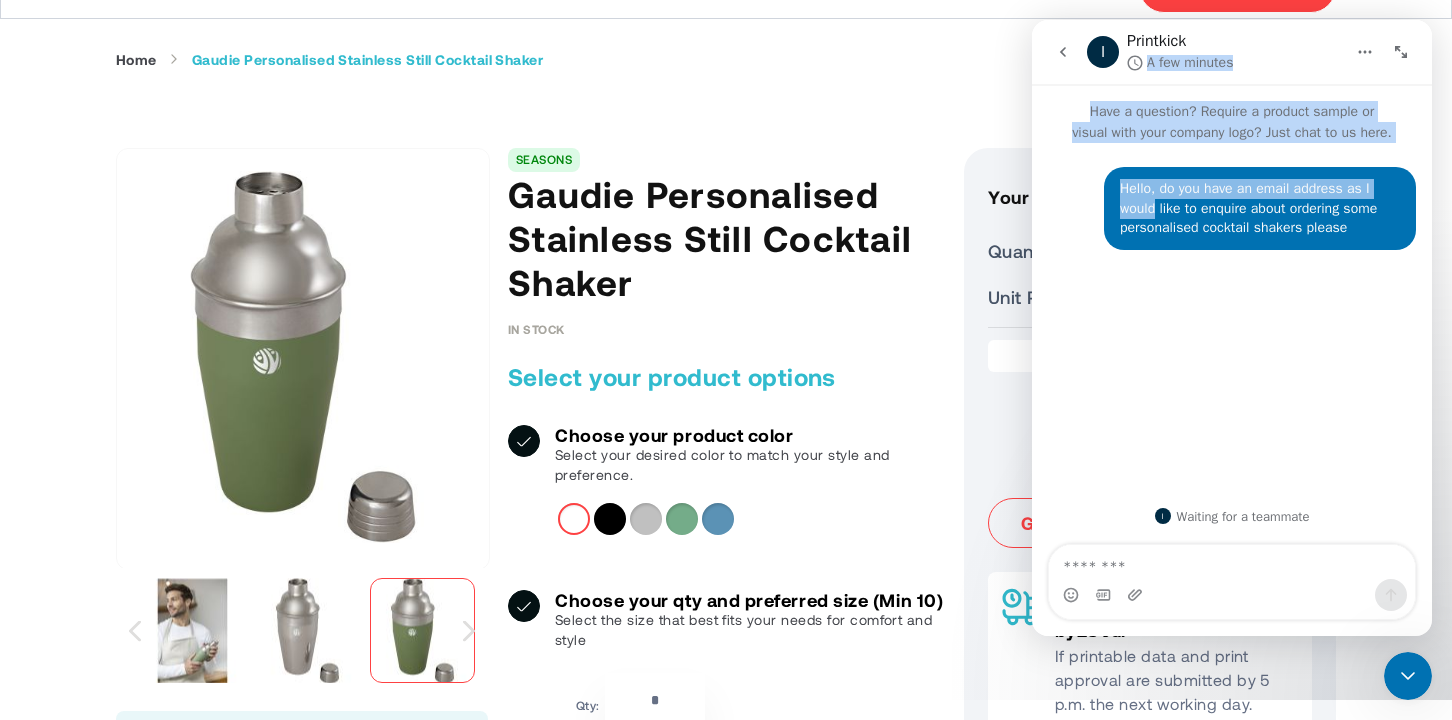 click 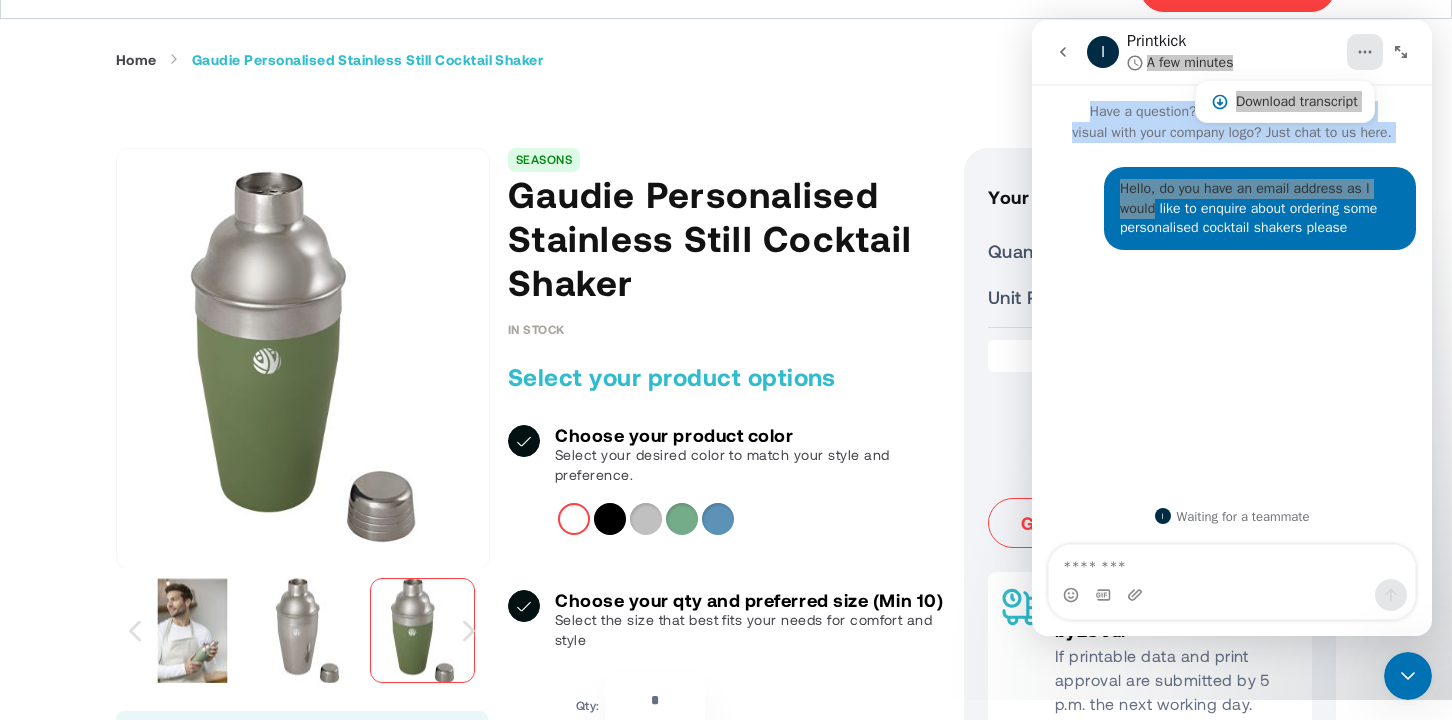drag, startPoint x: 934, startPoint y: 190, endPoint x: 982, endPoint y: 133, distance: 74.518456 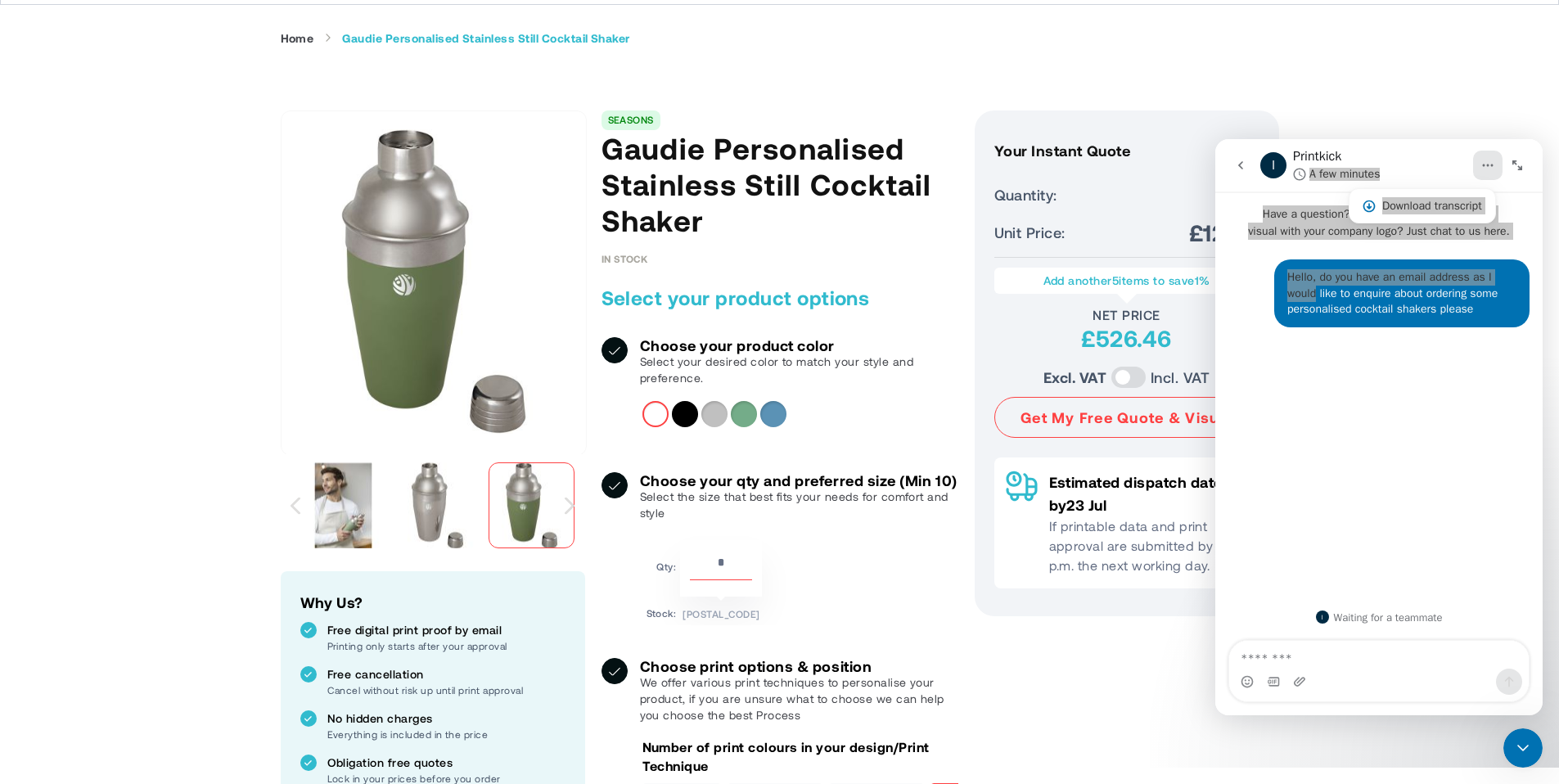 scroll, scrollTop: 0, scrollLeft: 0, axis: both 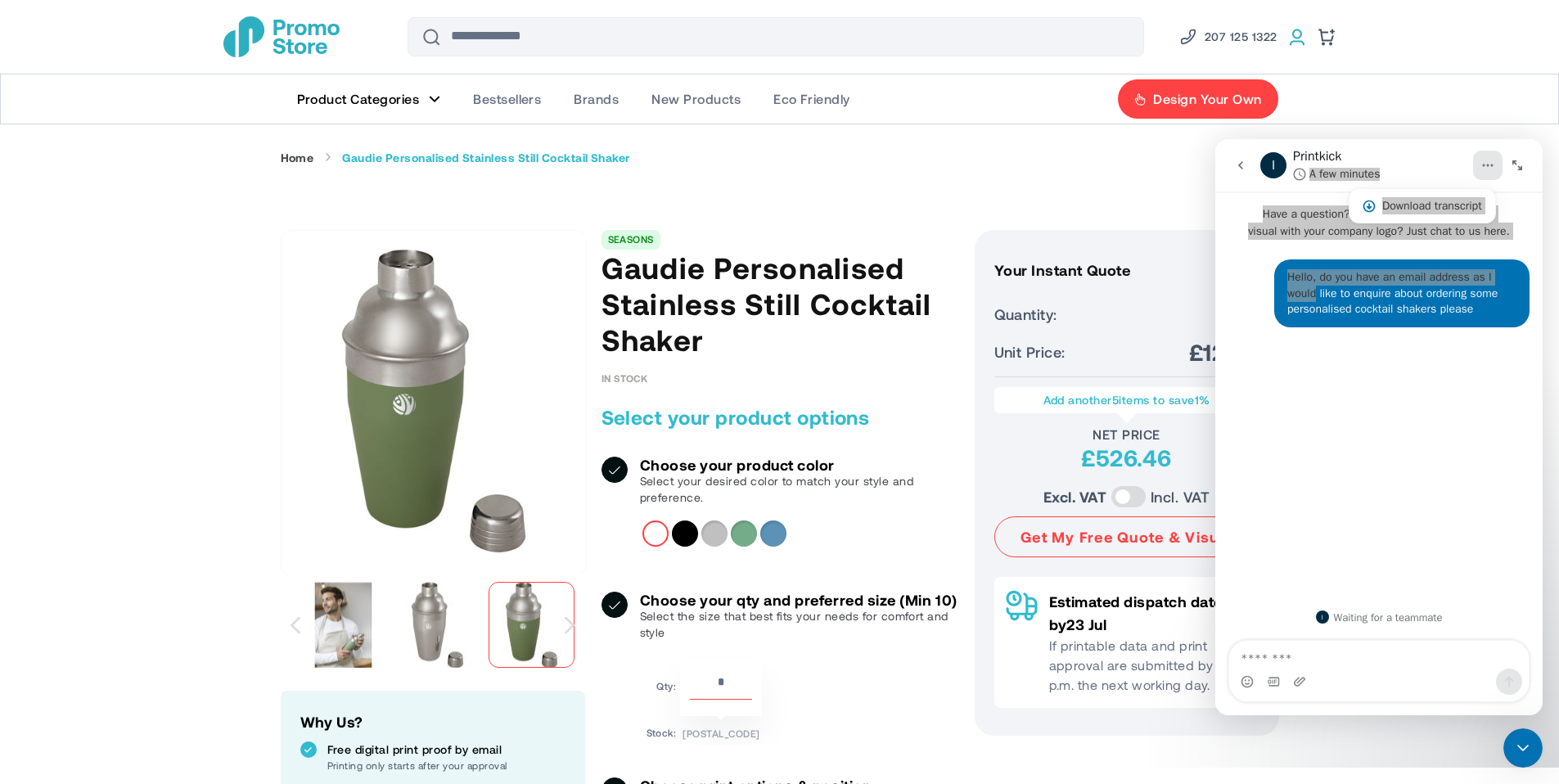 click at bounding box center (1297, 37) 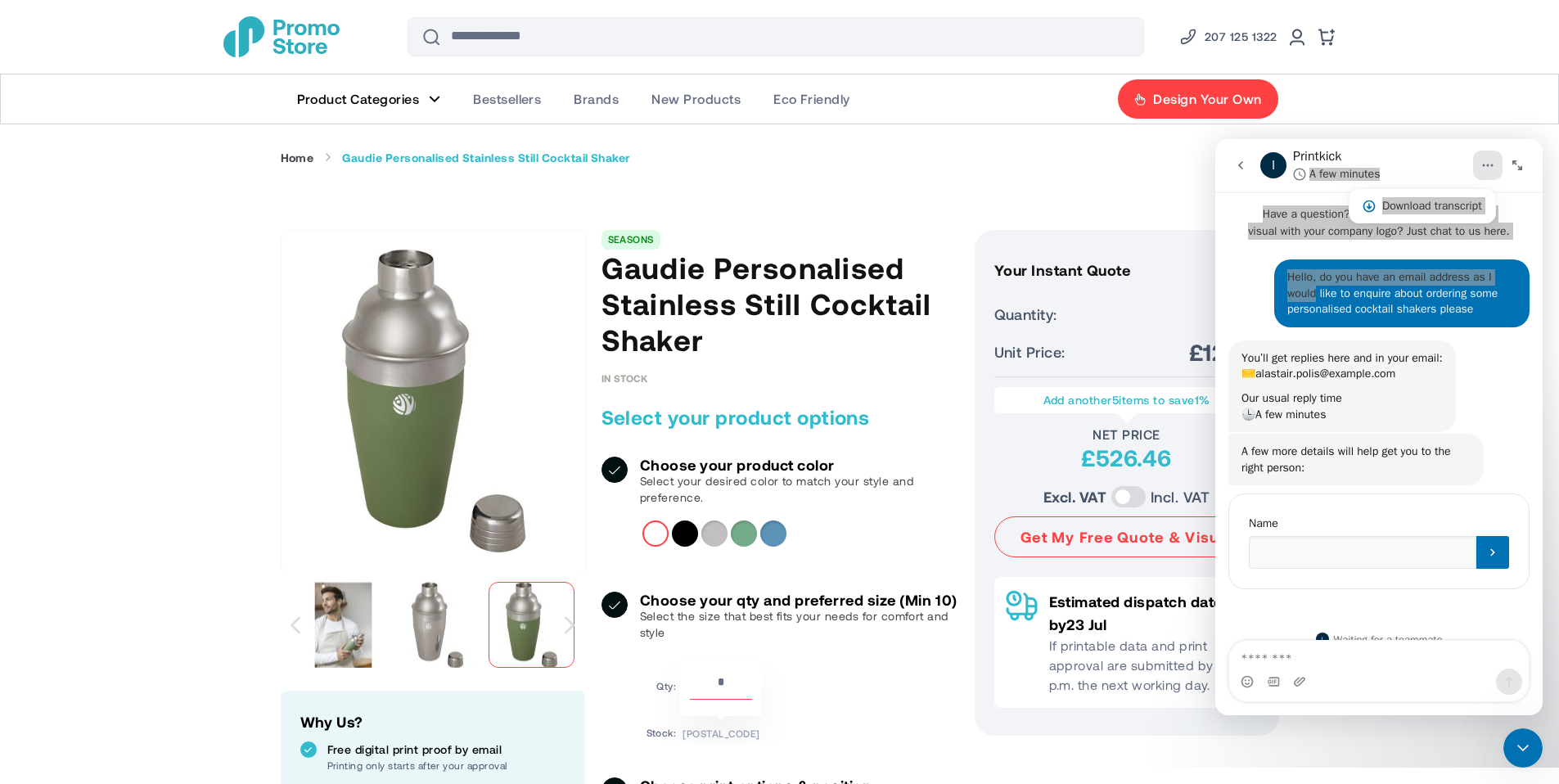 scroll, scrollTop: 55, scrollLeft: 0, axis: vertical 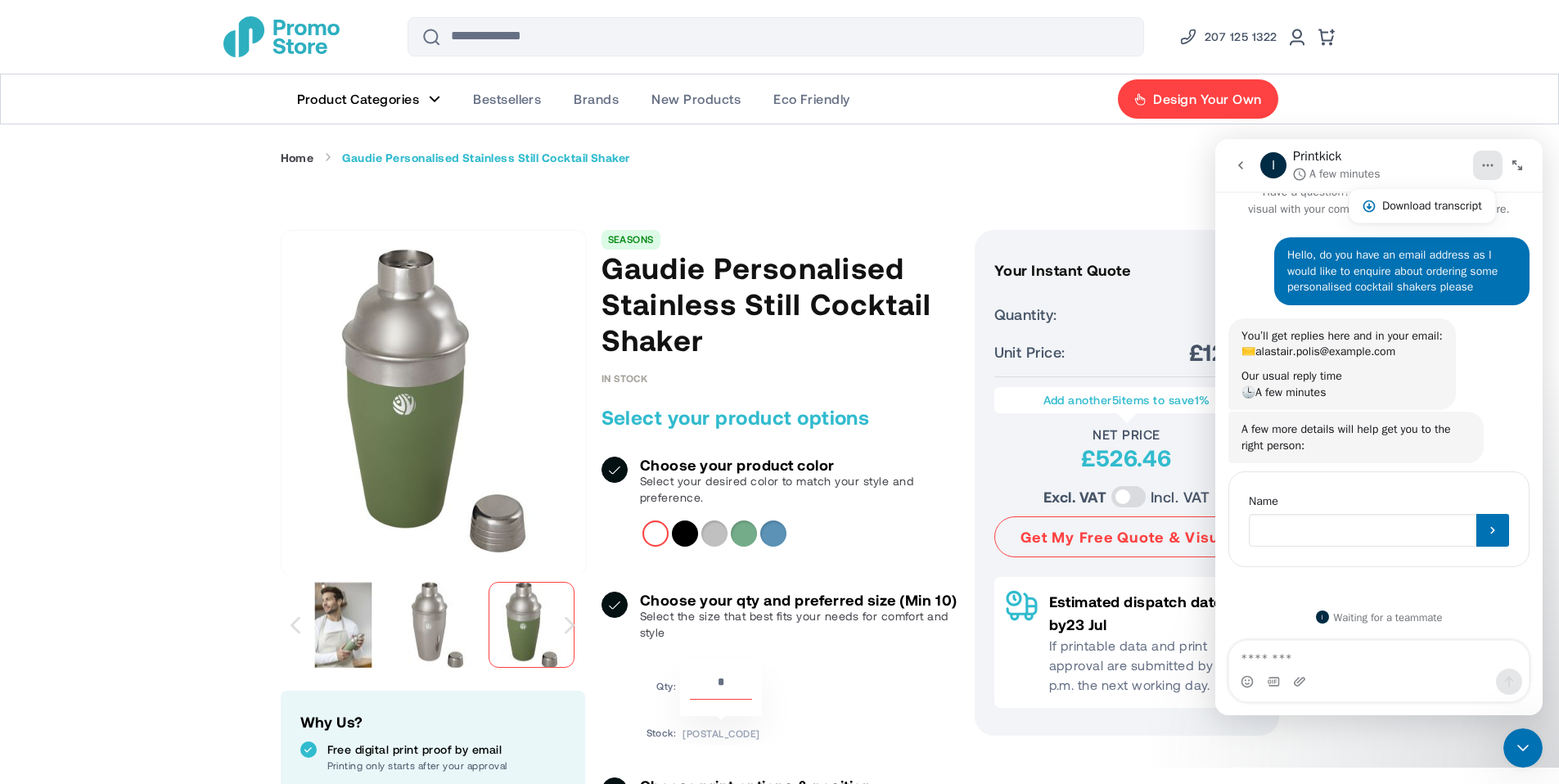 click at bounding box center (1363, 530) 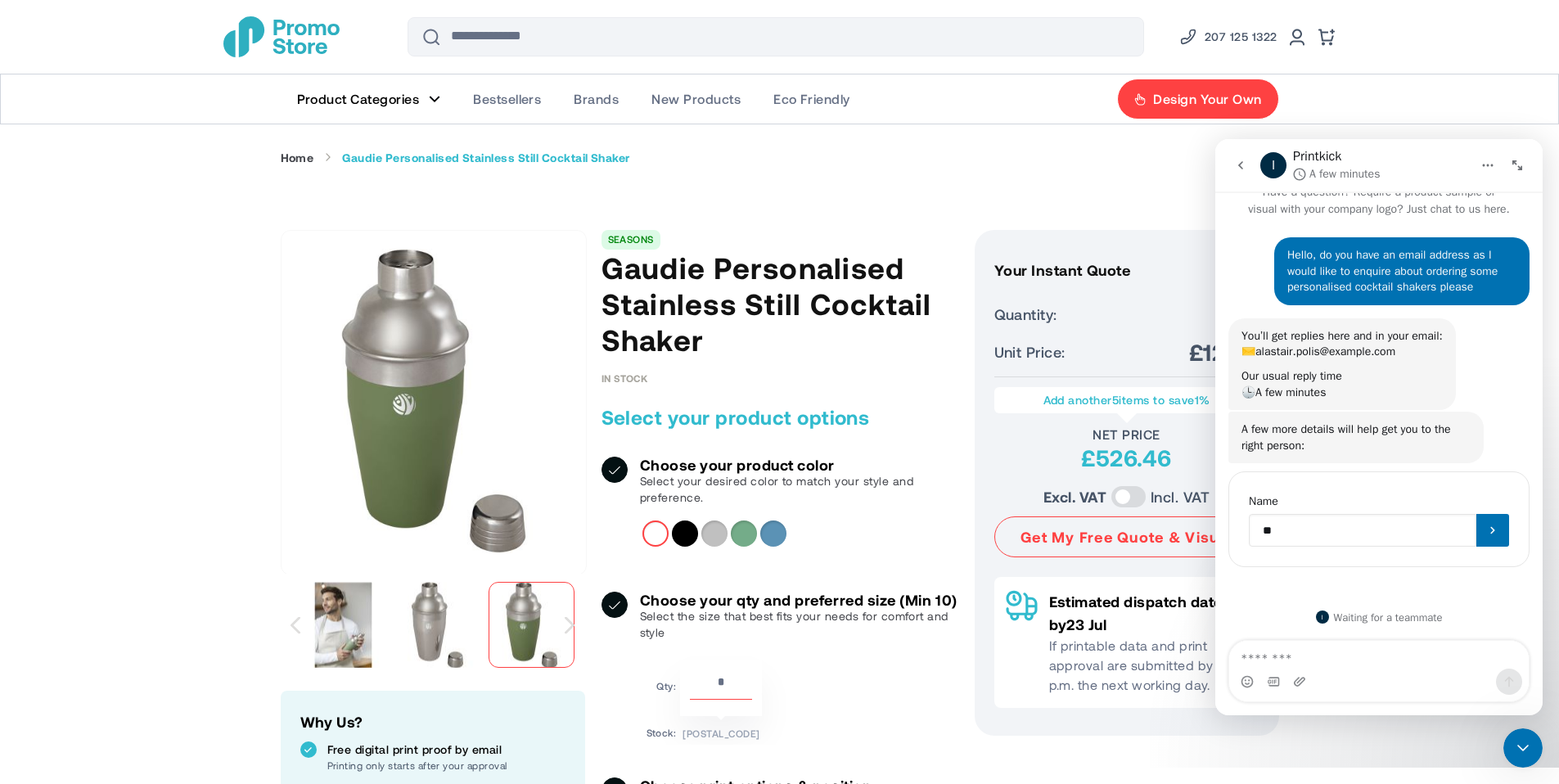 type on "***" 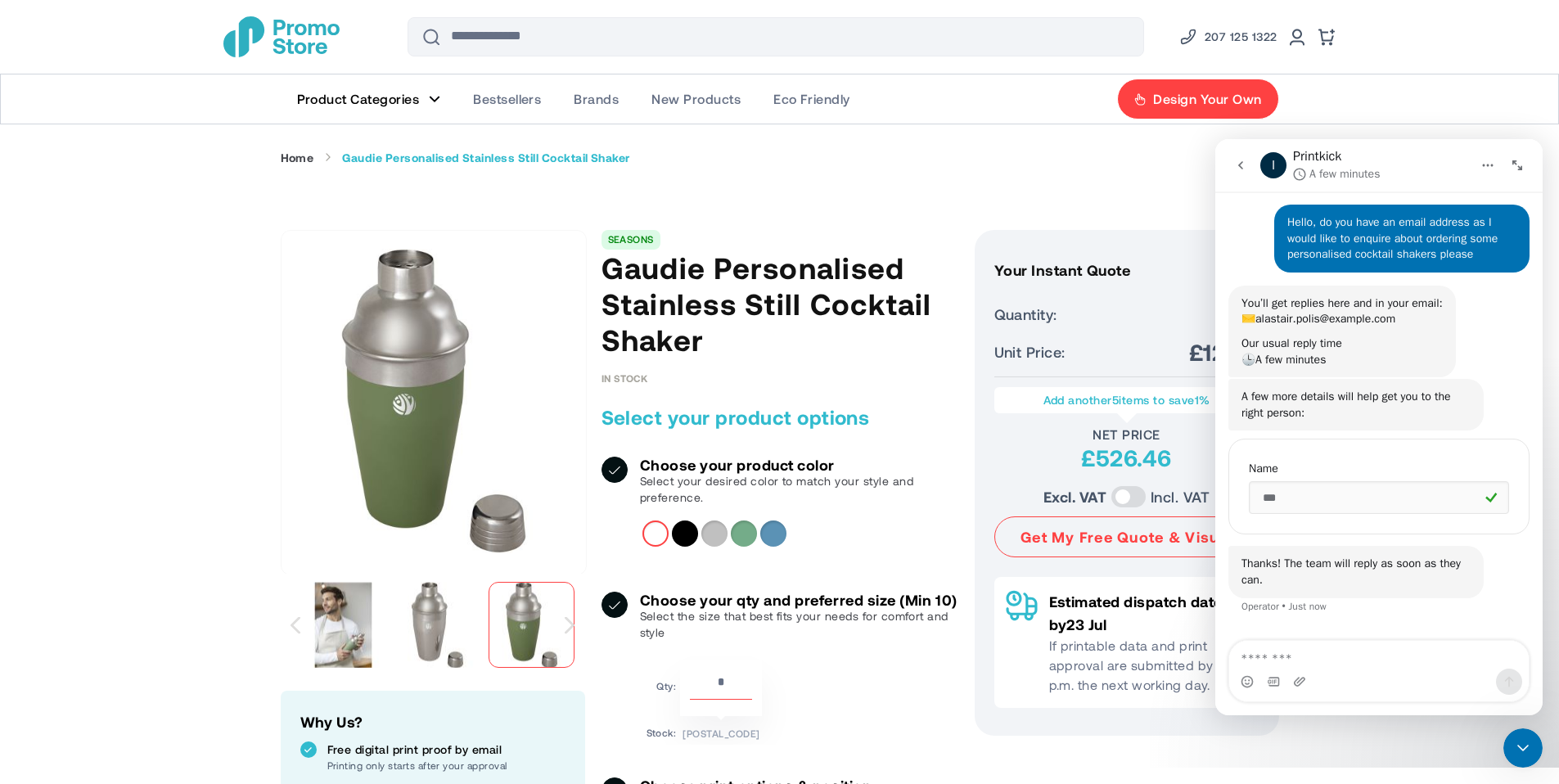 scroll, scrollTop: 124, scrollLeft: 0, axis: vertical 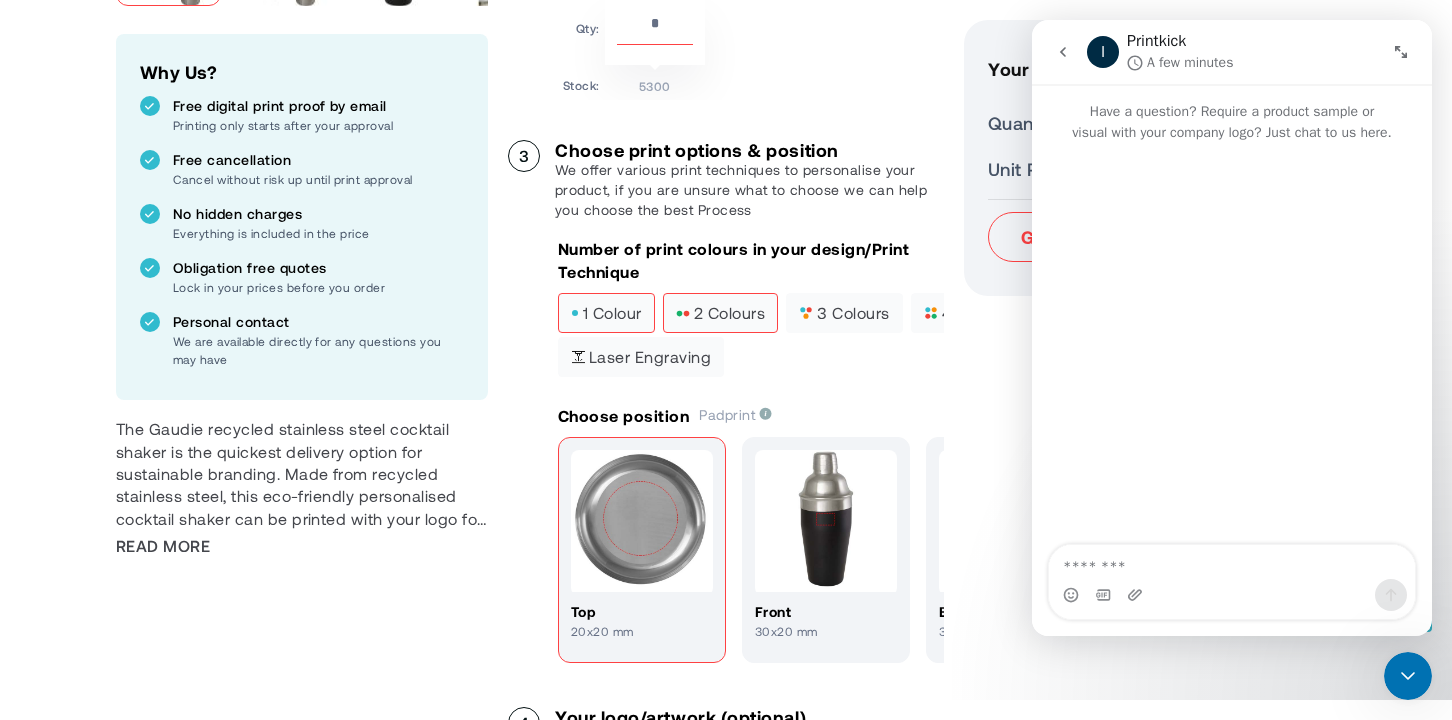 drag, startPoint x: 927, startPoint y: 343, endPoint x: 748, endPoint y: 343, distance: 179 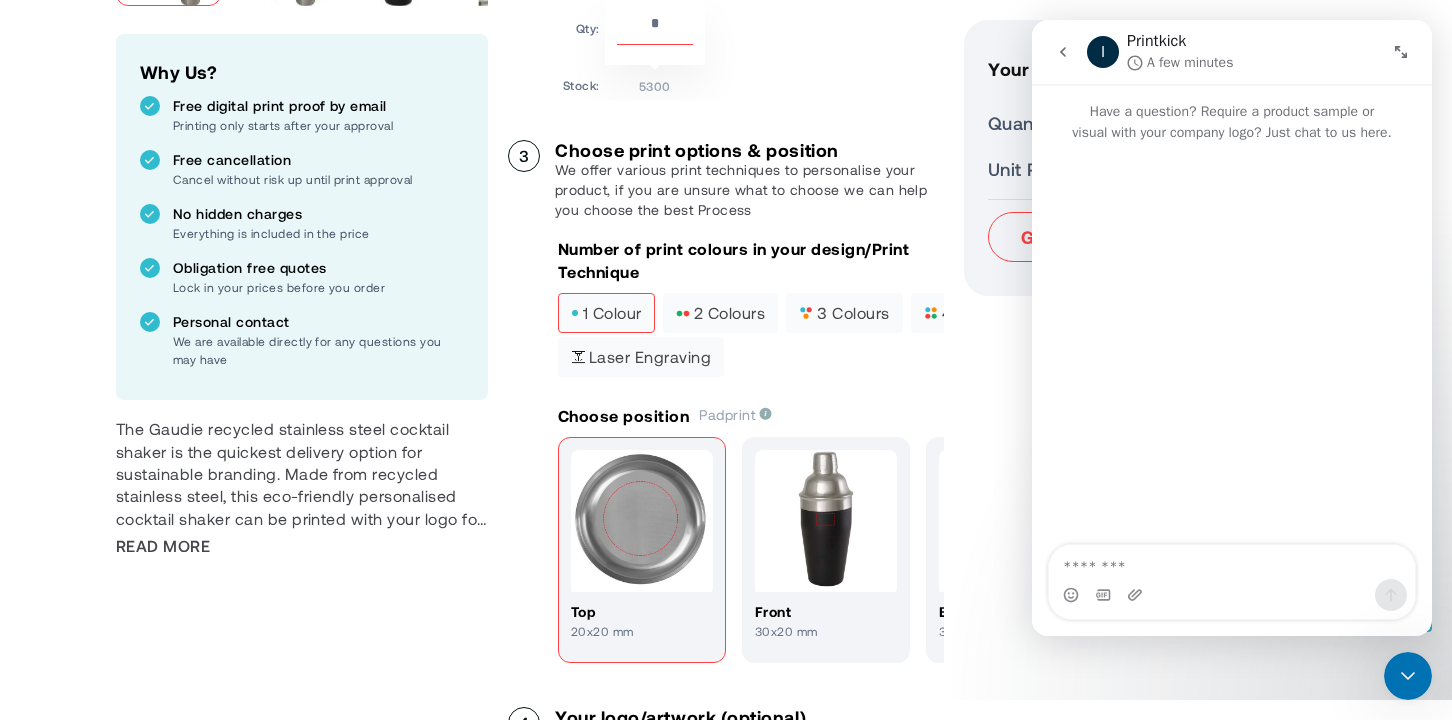 click on "Laser engraving" at bounding box center [751, 359] 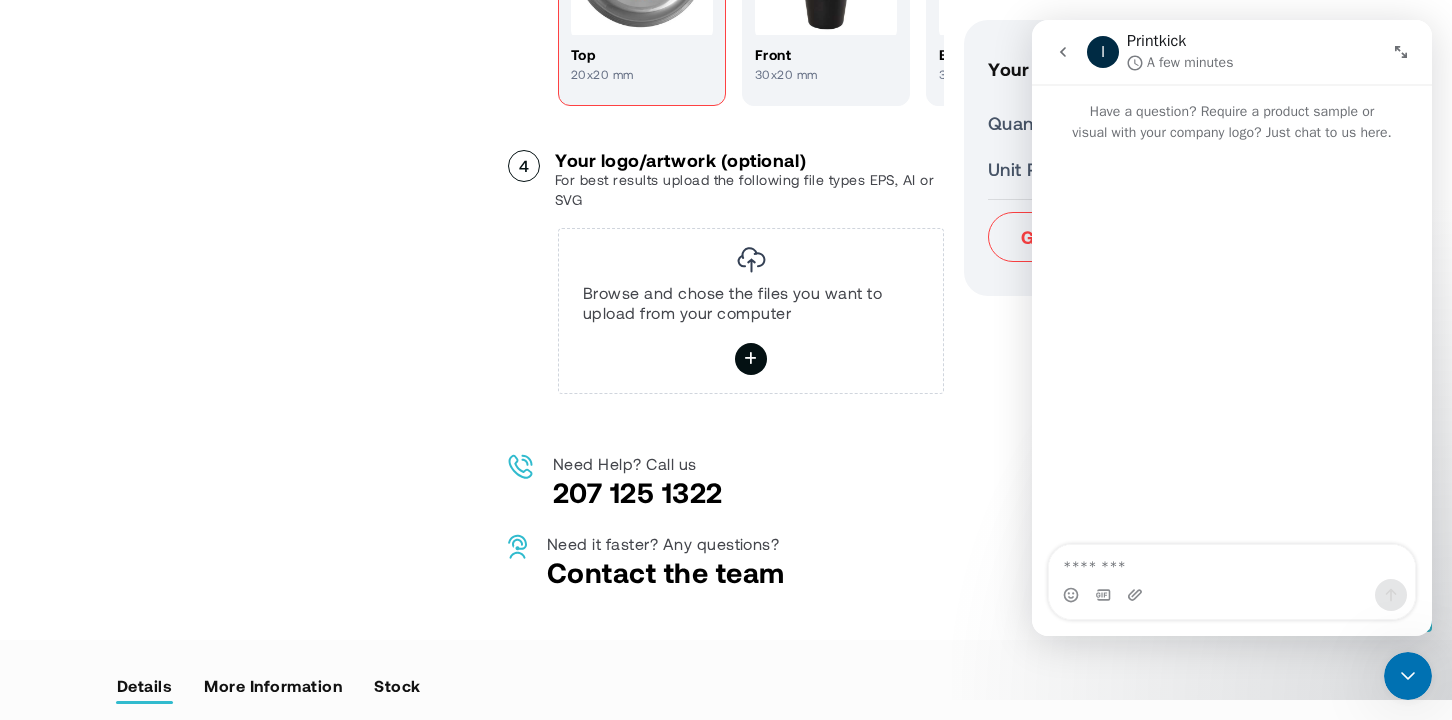 scroll, scrollTop: 1778, scrollLeft: 0, axis: vertical 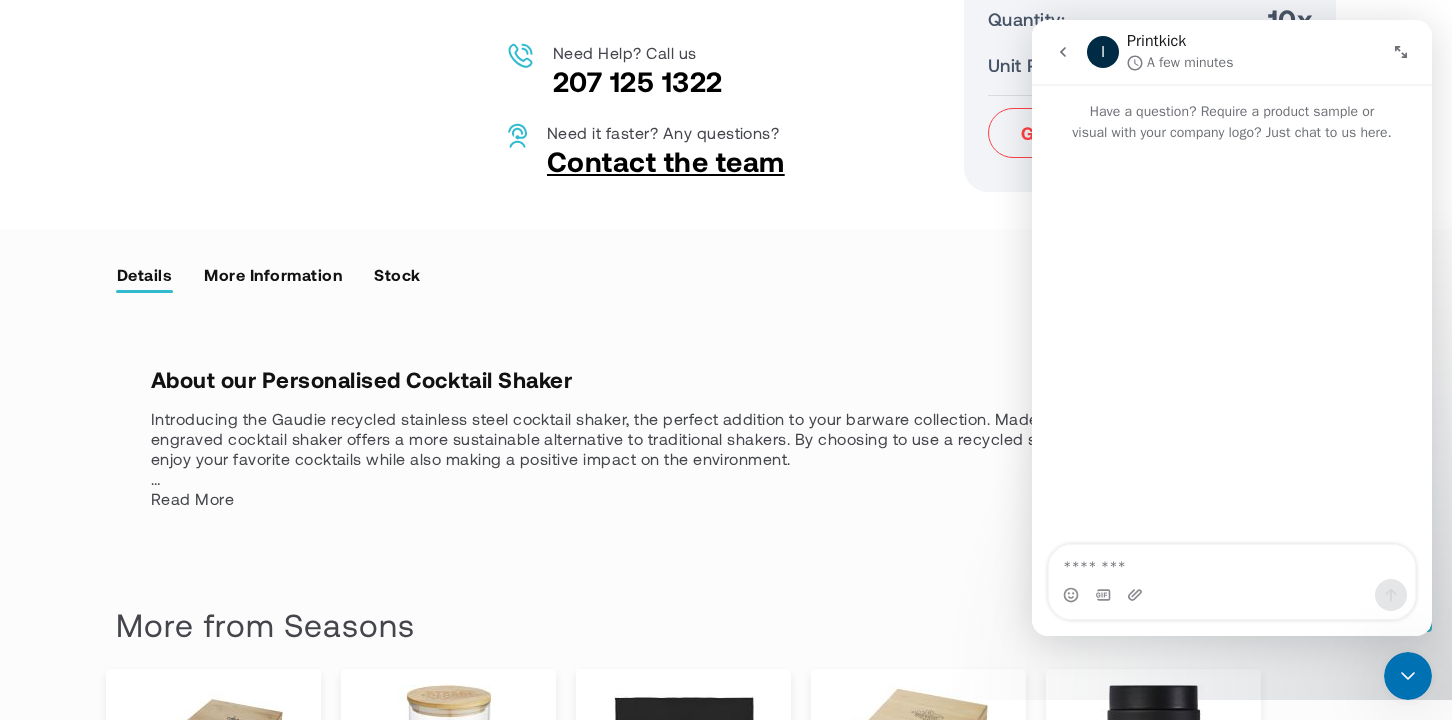 click on "Contact the team" at bounding box center (666, 161) 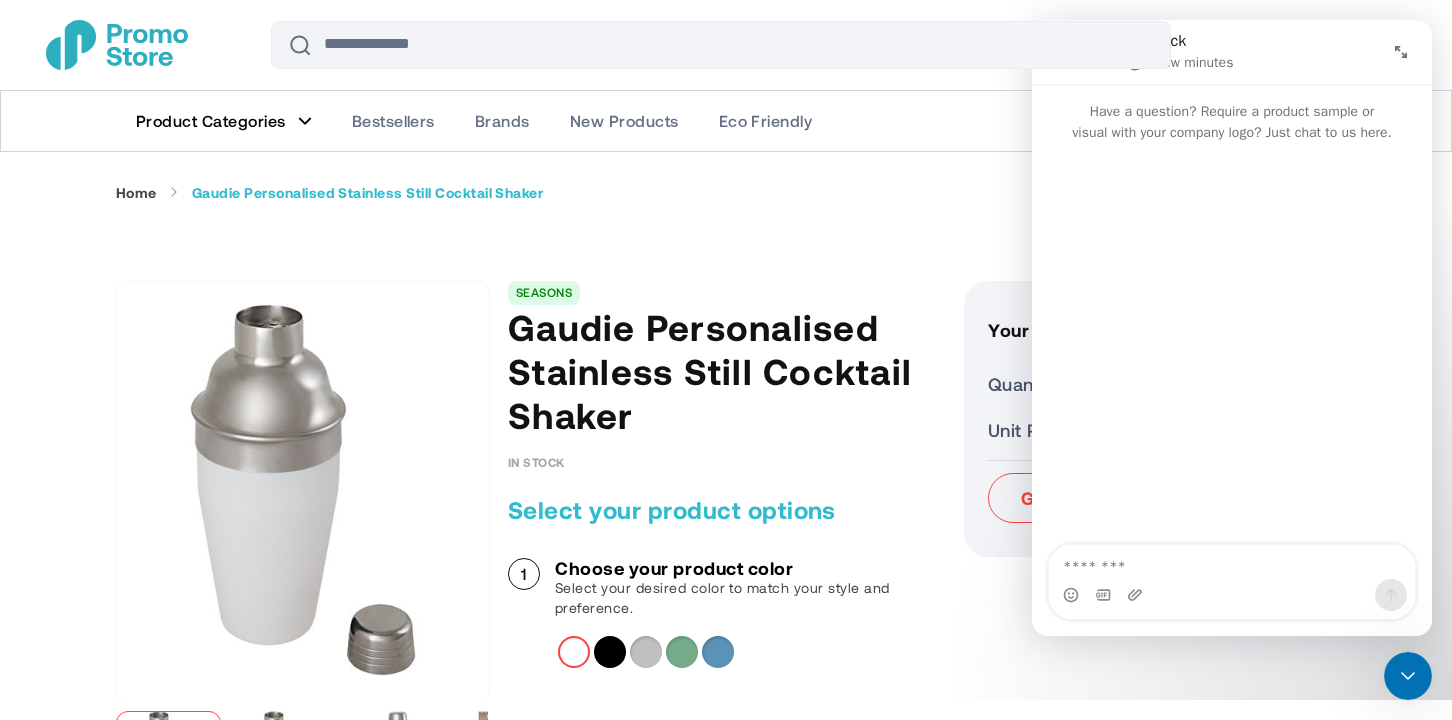 scroll, scrollTop: 246, scrollLeft: 0, axis: vertical 